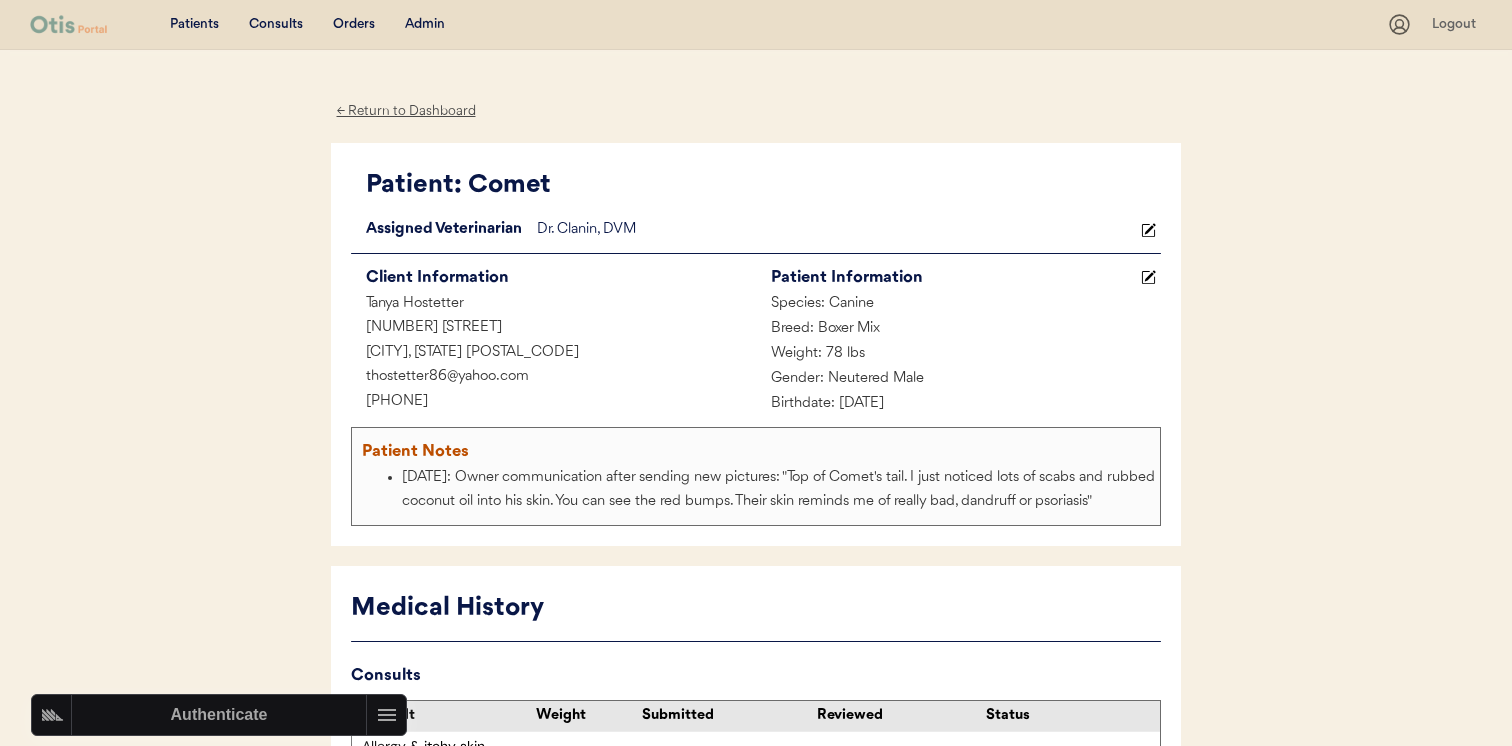 scroll, scrollTop: 3126, scrollLeft: 0, axis: vertical 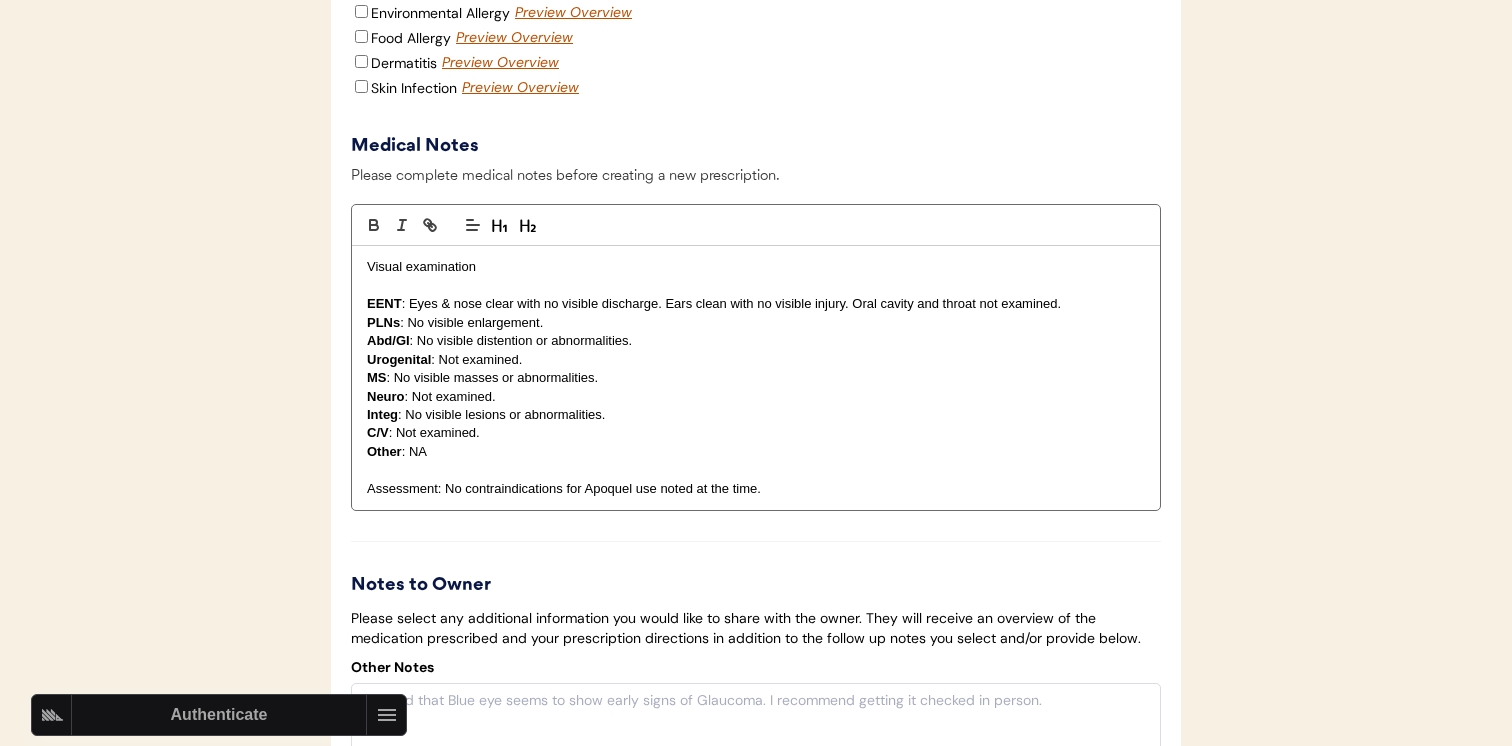click on "Integ : No visible lesions or abnormalities." at bounding box center [756, 415] 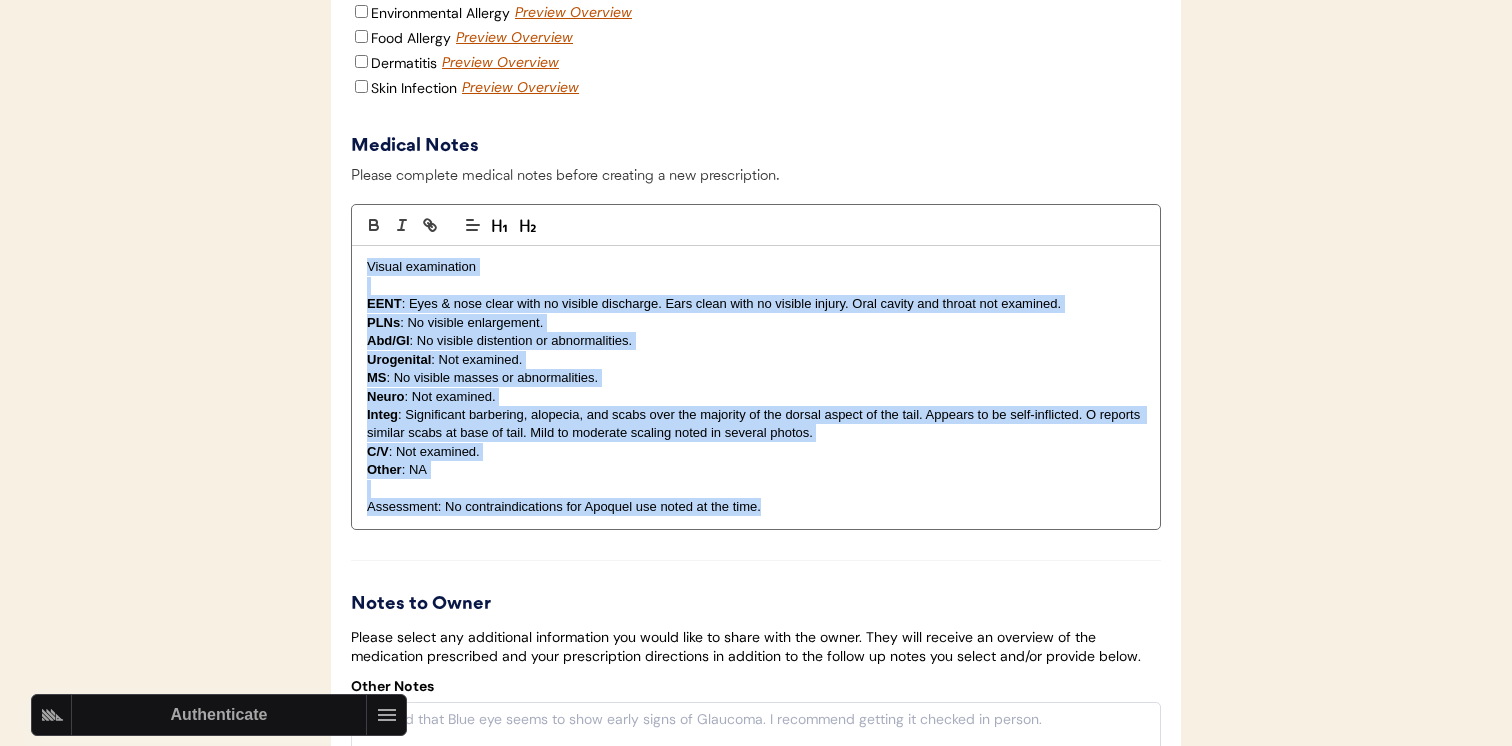 copy on "Visual examination EENT : Eyes & nose clear with no visible discharge. Ears clean with no visible injury. Oral cavity and throat not examined. PLNs : No visible enlargement. Abd/GI : No visible distention or abnormalities. Urogenital : Not examined. MS : No visible masses or abnormalities. Neuro : Not examined. Integ : Significant barbering, alopecia, and scabs over the majority of the dorsal aspect of the tail. Appears to be self-inflicted. O reports similar scabs at base of tail. Mild to moderate scaling noted in several photos. C/V : Not examined. Other : NA Assessment: No contraindications for Apoquel use noted at the time." 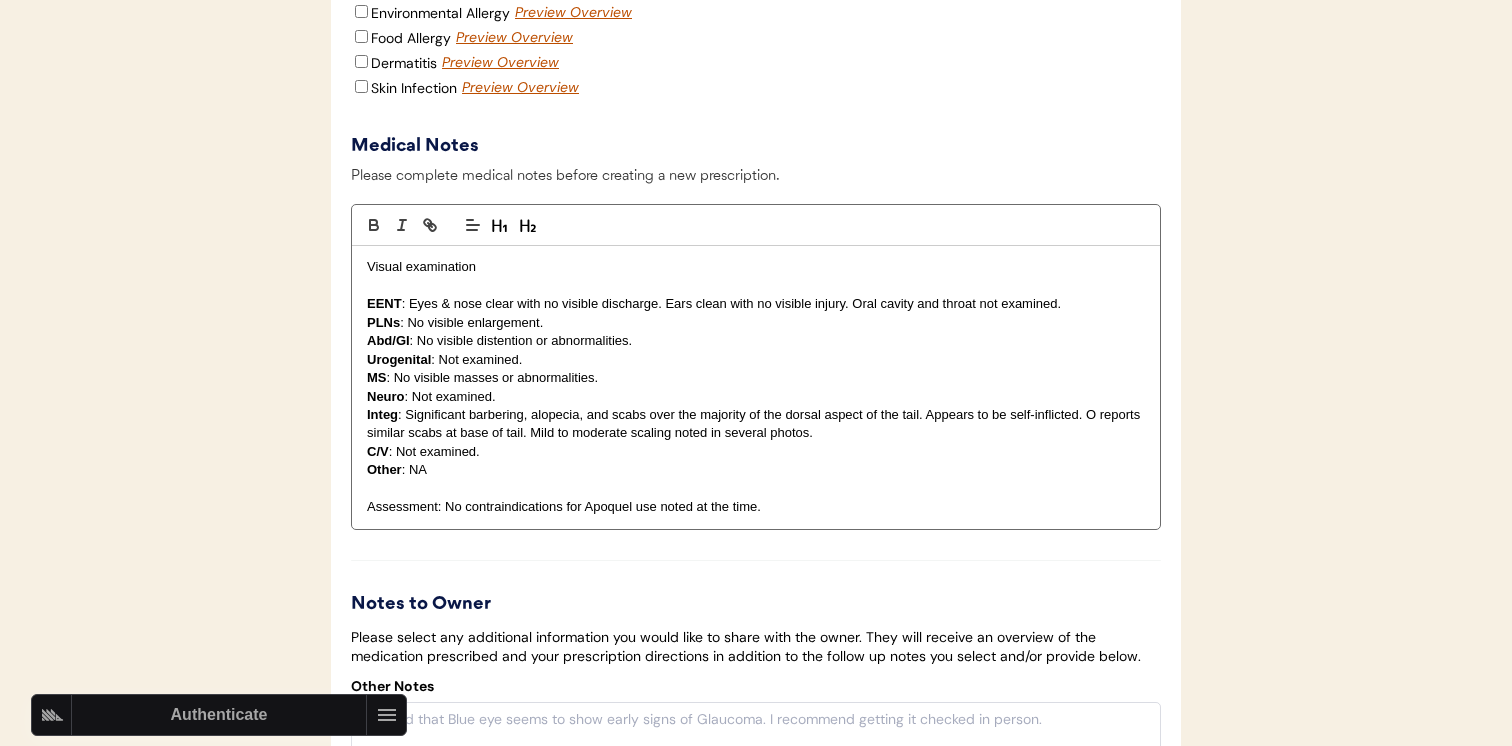 click on "Abd/GI : No visible distention or abnormalities." at bounding box center [756, 341] 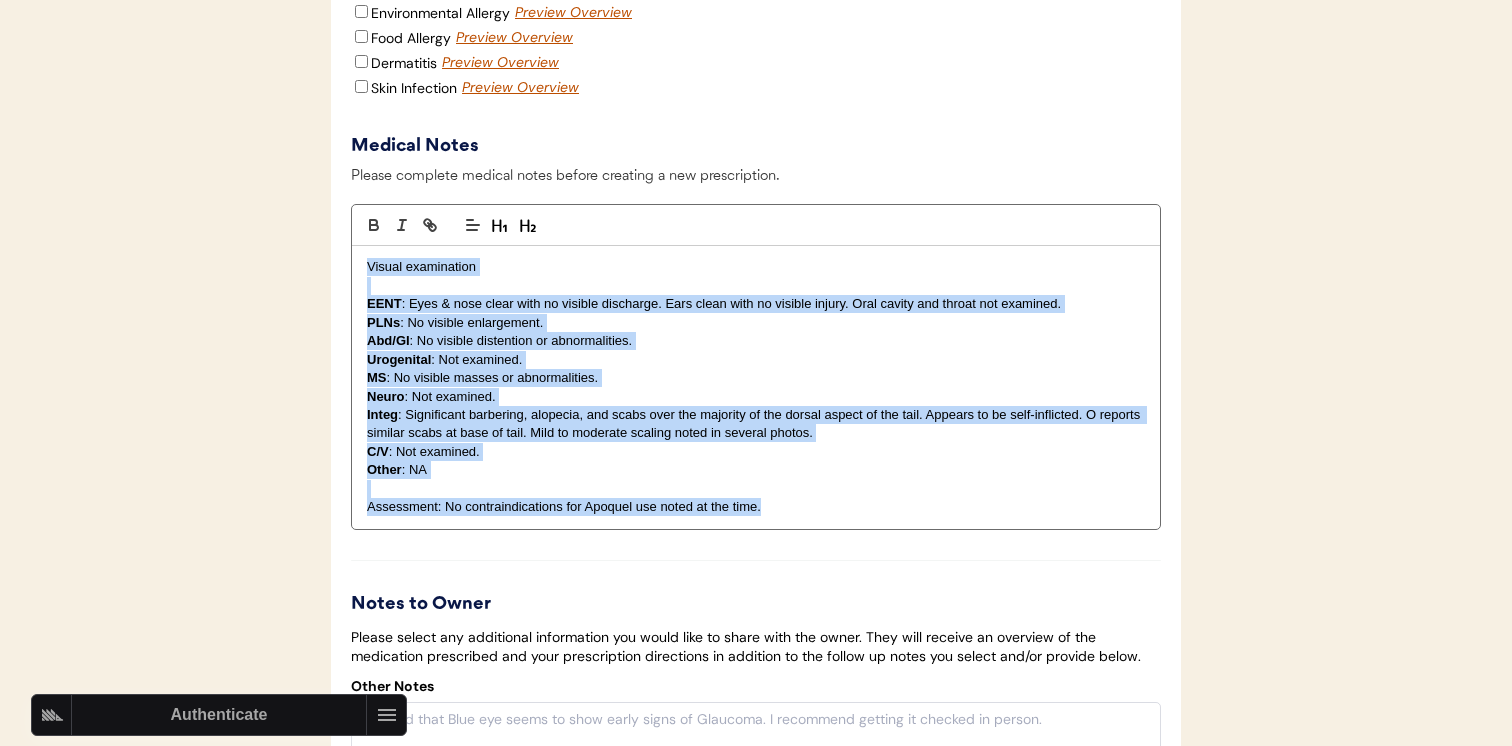 copy on "Visual examination EENT : Eyes & nose clear with no visible discharge. Ears clean with no visible injury. Oral cavity and throat not examined. PLNs : No visible enlargement. Abd/GI : No visible distention or abnormalities. Urogenital : Not examined. MS : No visible masses or abnormalities. Neuro : Not examined. Integ : Significant barbering, alopecia, and scabs over the majority of the dorsal aspect of the tail. Appears to be self-inflicted. O reports similar scabs at base of tail. Mild to moderate scaling noted in several photos. C/V : Not examined. Other : NA Assessment: No contraindications for Apoquel use noted at the time." 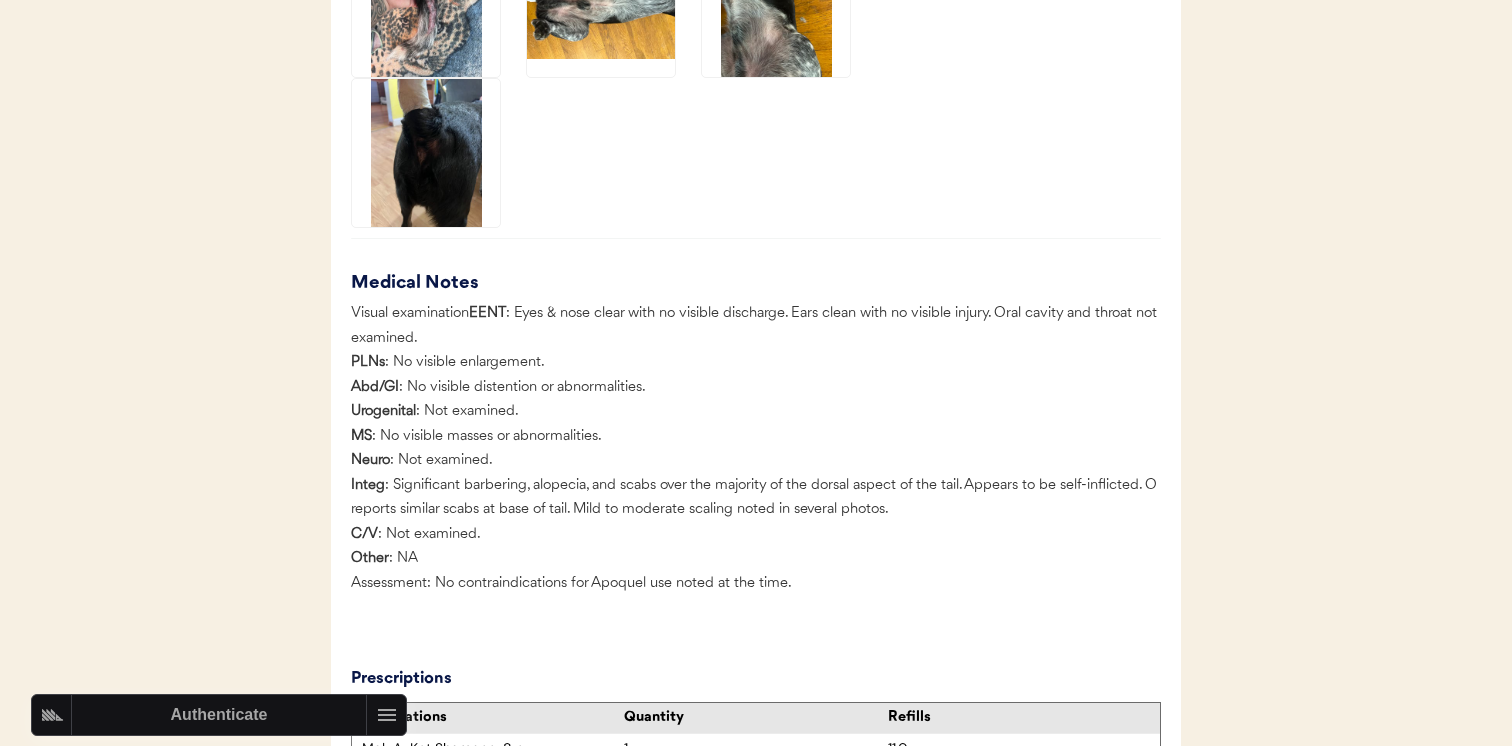 scroll, scrollTop: 3581, scrollLeft: 0, axis: vertical 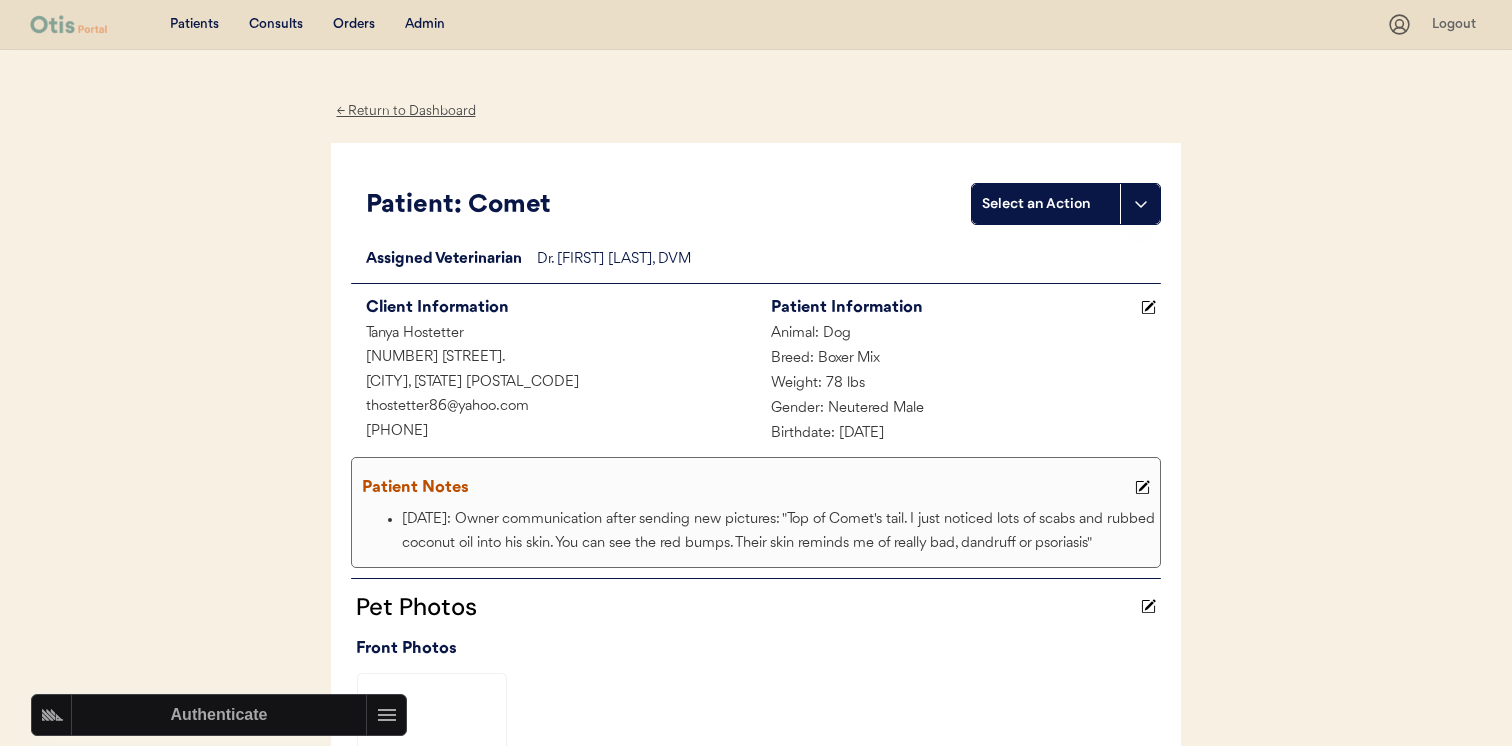click at bounding box center (1143, 488) 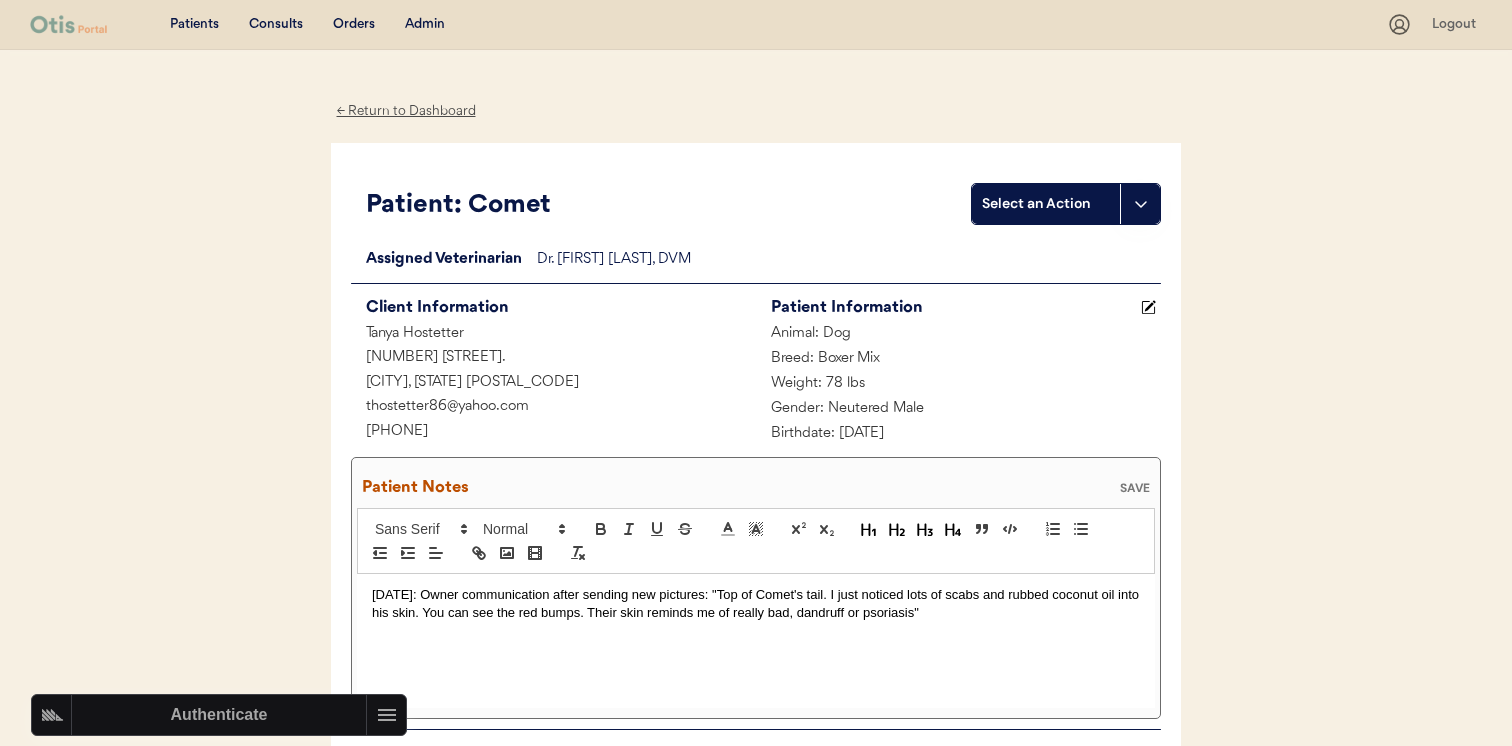 click on "[DATE]: Owner communication after sending new pictures: "Top of Comet's tail. I just noticed lots of scabs and rubbed coconut oil into his skin. You can see the red bumps. Their skin reminds me of really bad, dandruff or psoriasis"" at bounding box center (756, 641) 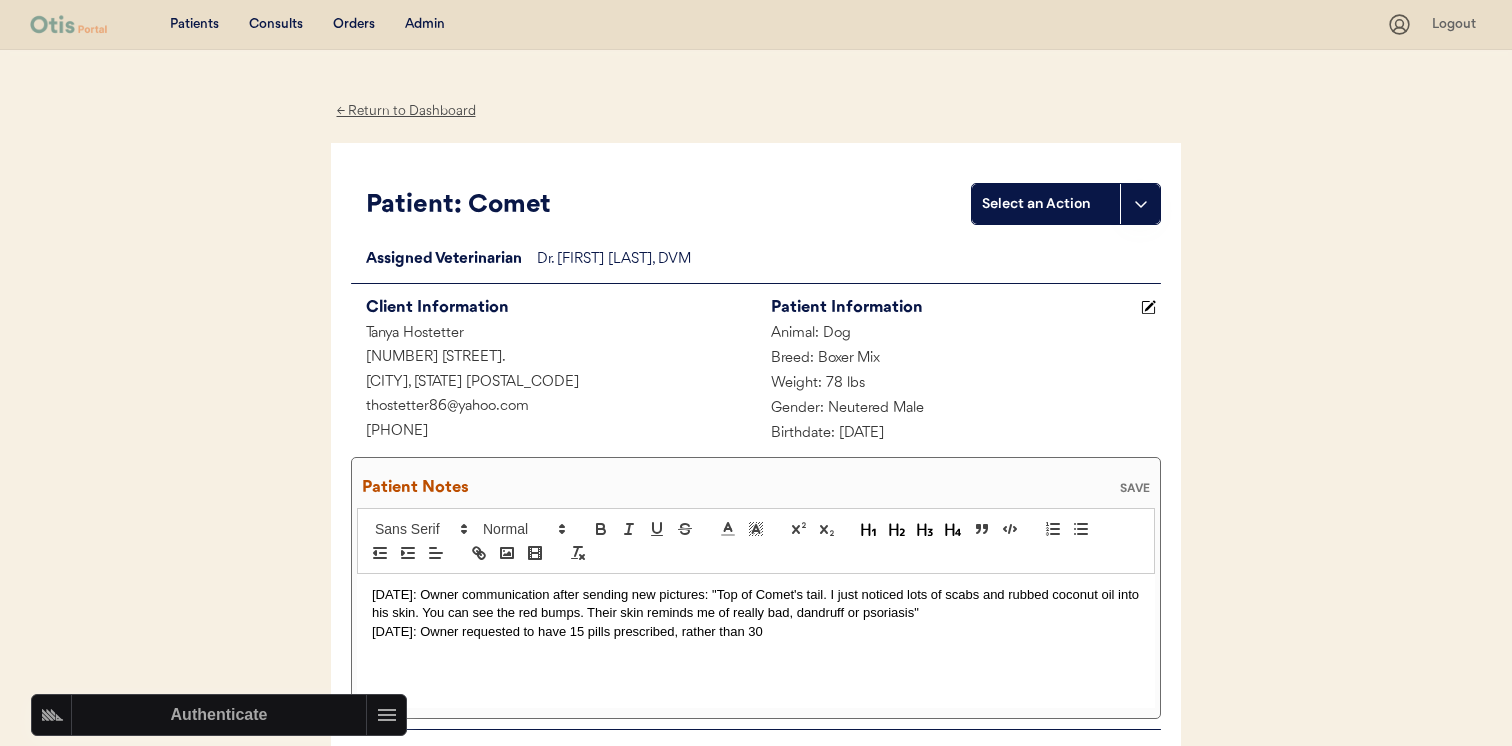 click on "[DATE]: Owner requested to have 15 pills prescribed, rather than 30" at bounding box center [756, 632] 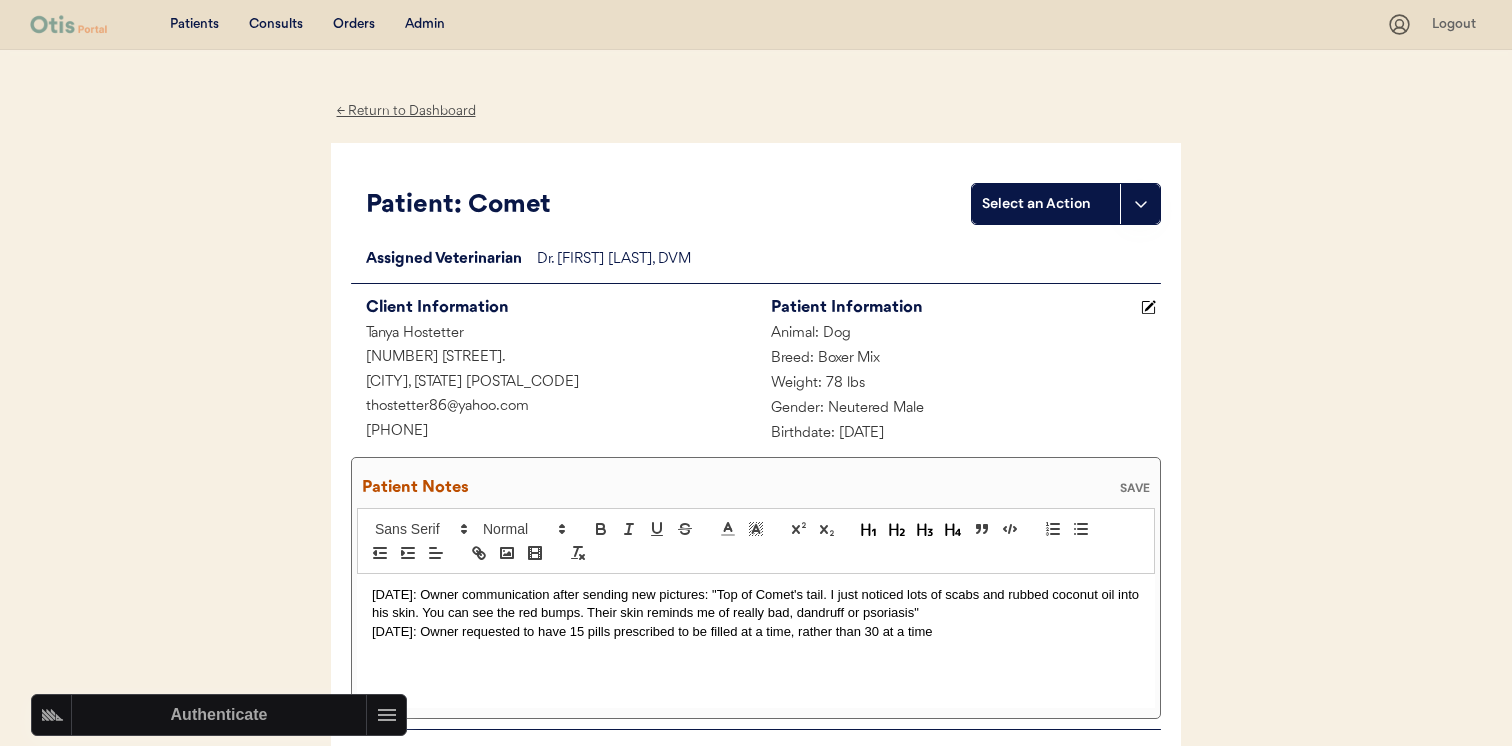 click on "[DATE]: Owner requested to have 15 pills prescribed to be filled at a time, rather than 30 at a time" at bounding box center (756, 632) 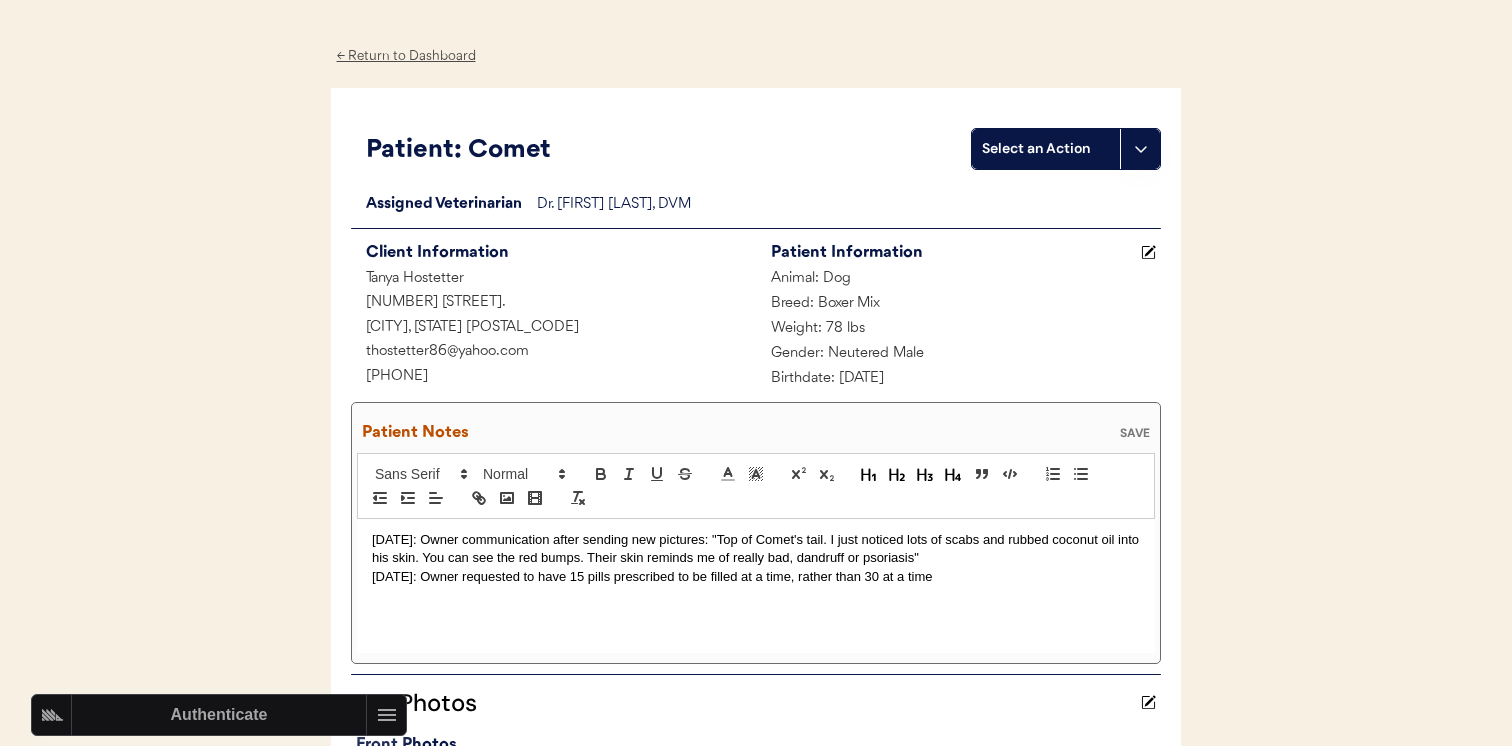 click on "SAVE" at bounding box center [1135, 433] 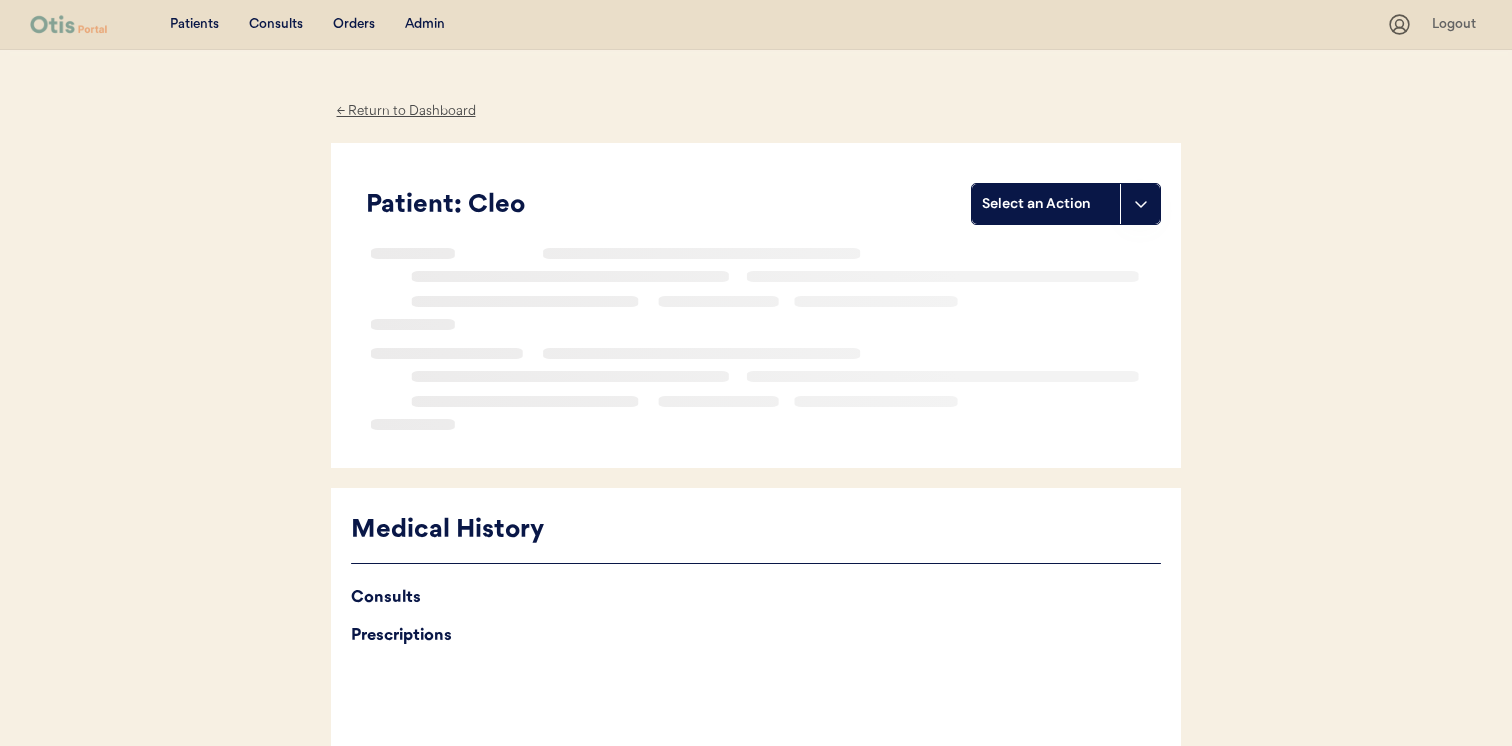 scroll, scrollTop: 0, scrollLeft: 0, axis: both 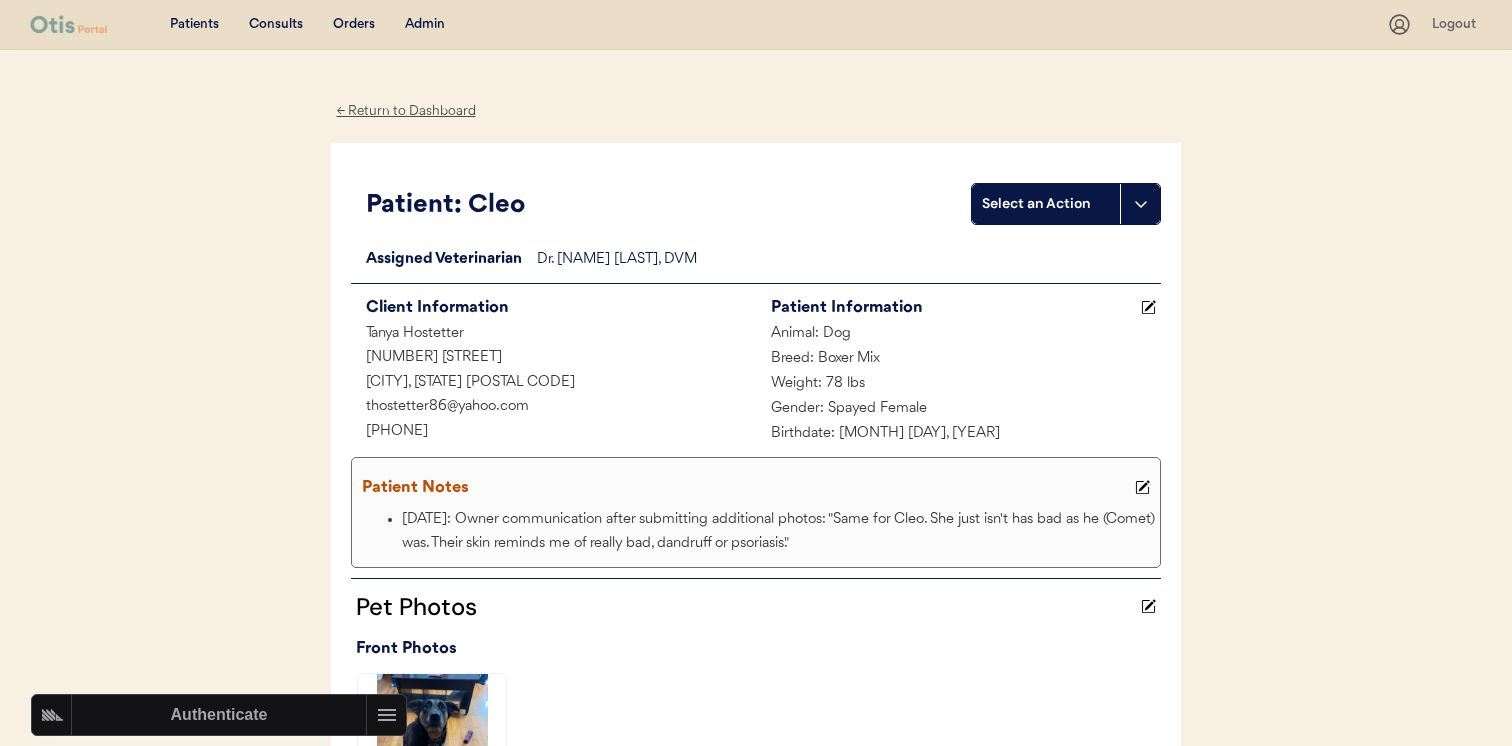 click at bounding box center (1142, 487) 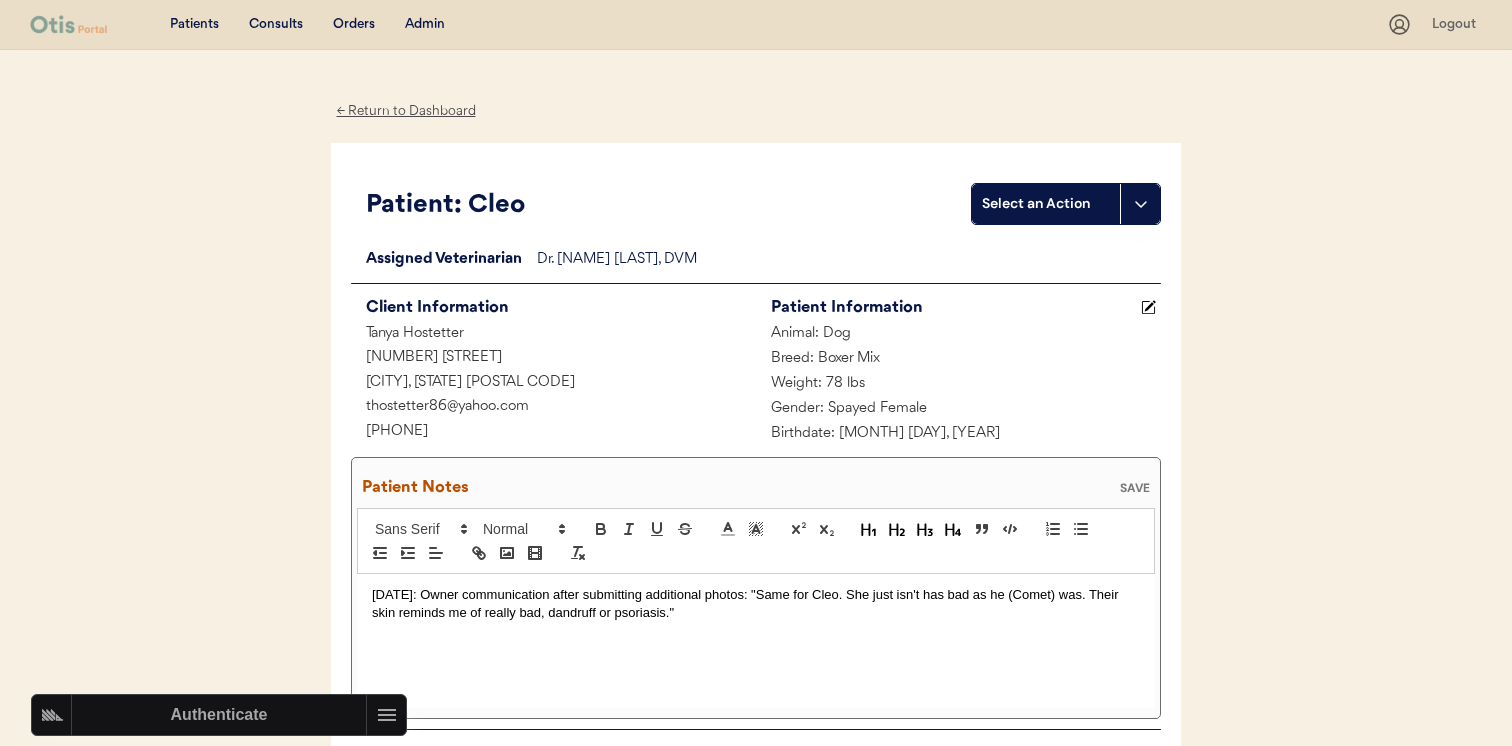 click on "7/4/2025: Owner communication after submitting additional photos: "Same for Cleo. She just isn't has bad as he (Comet) was. Their skin reminds me of really bad, dandruff or psoriasis."" at bounding box center [756, 641] 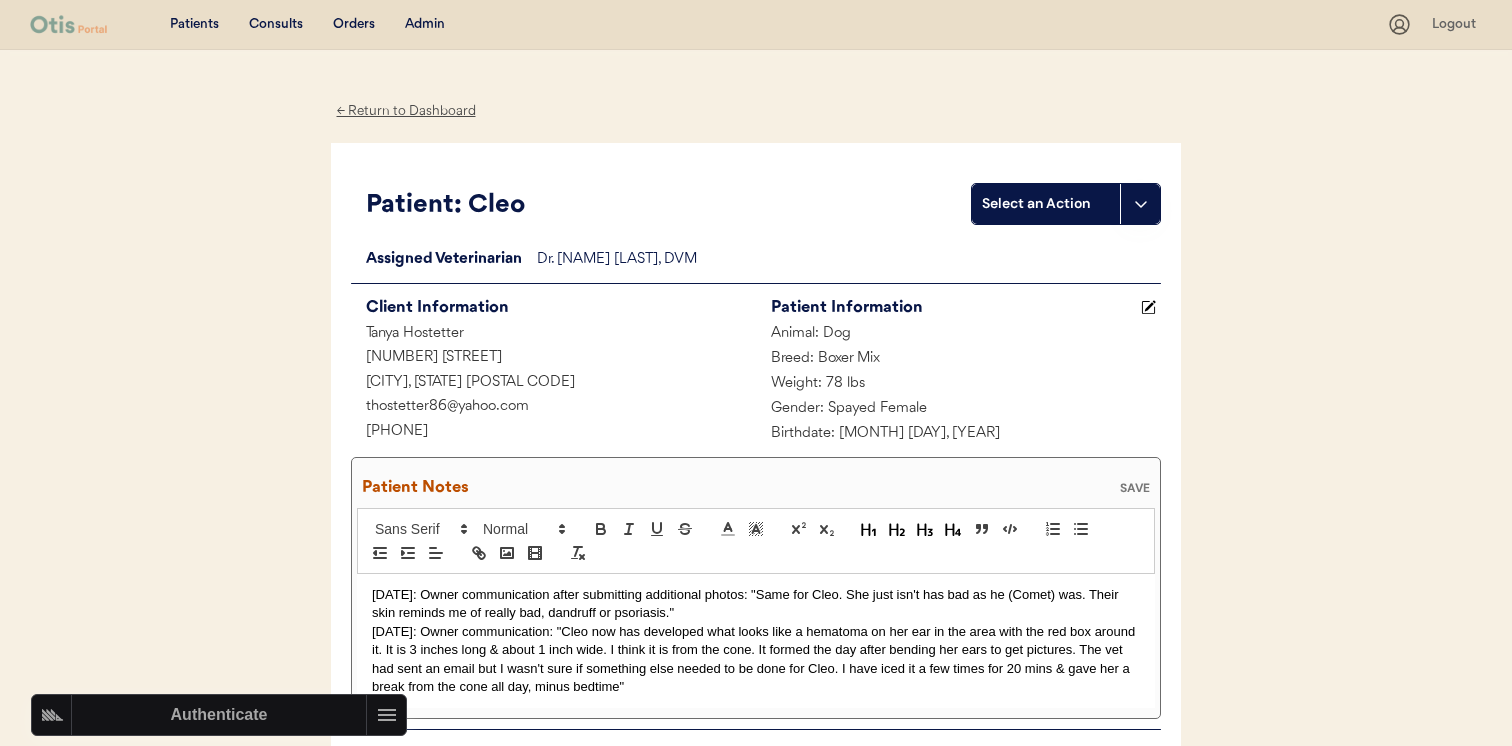 click on "SAVE" at bounding box center (1135, 488) 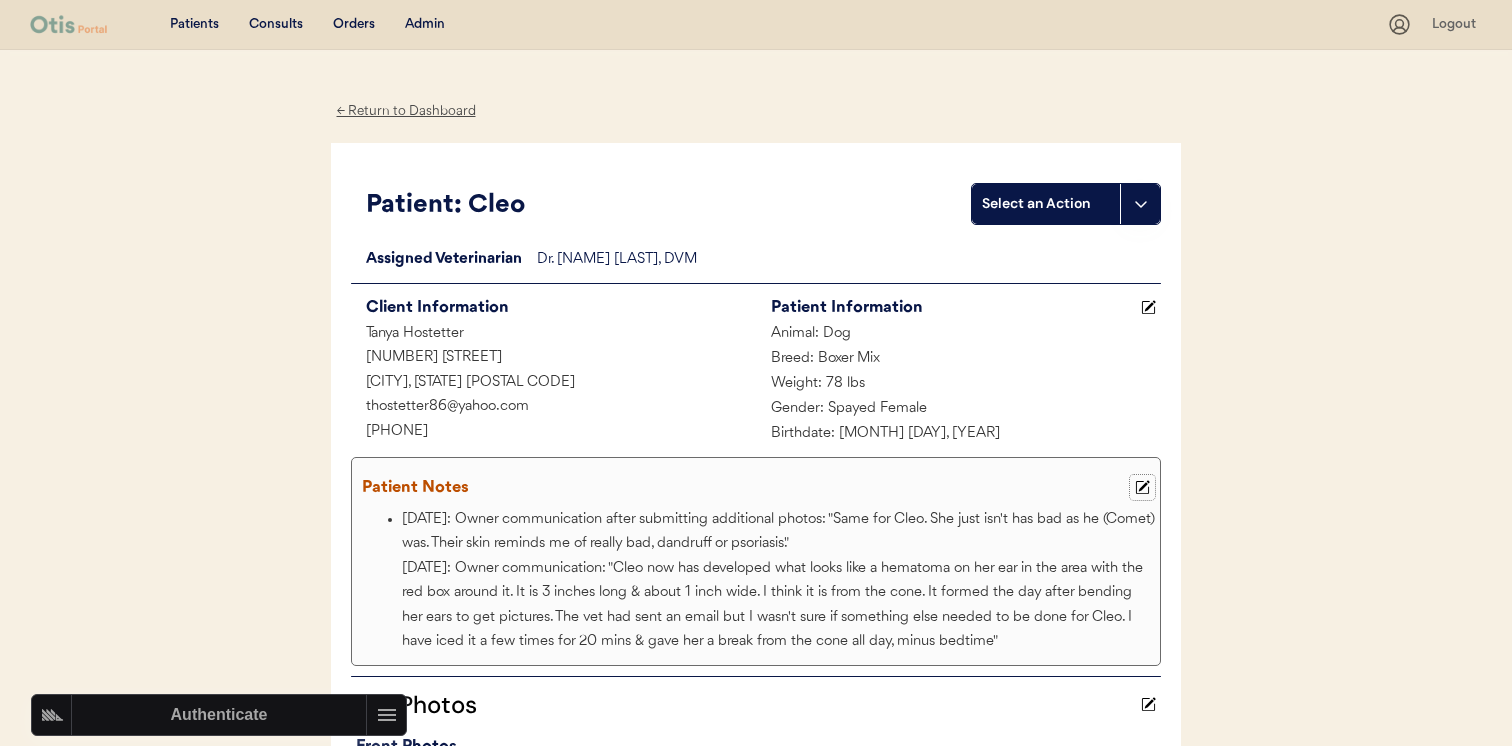 click at bounding box center [1142, 487] 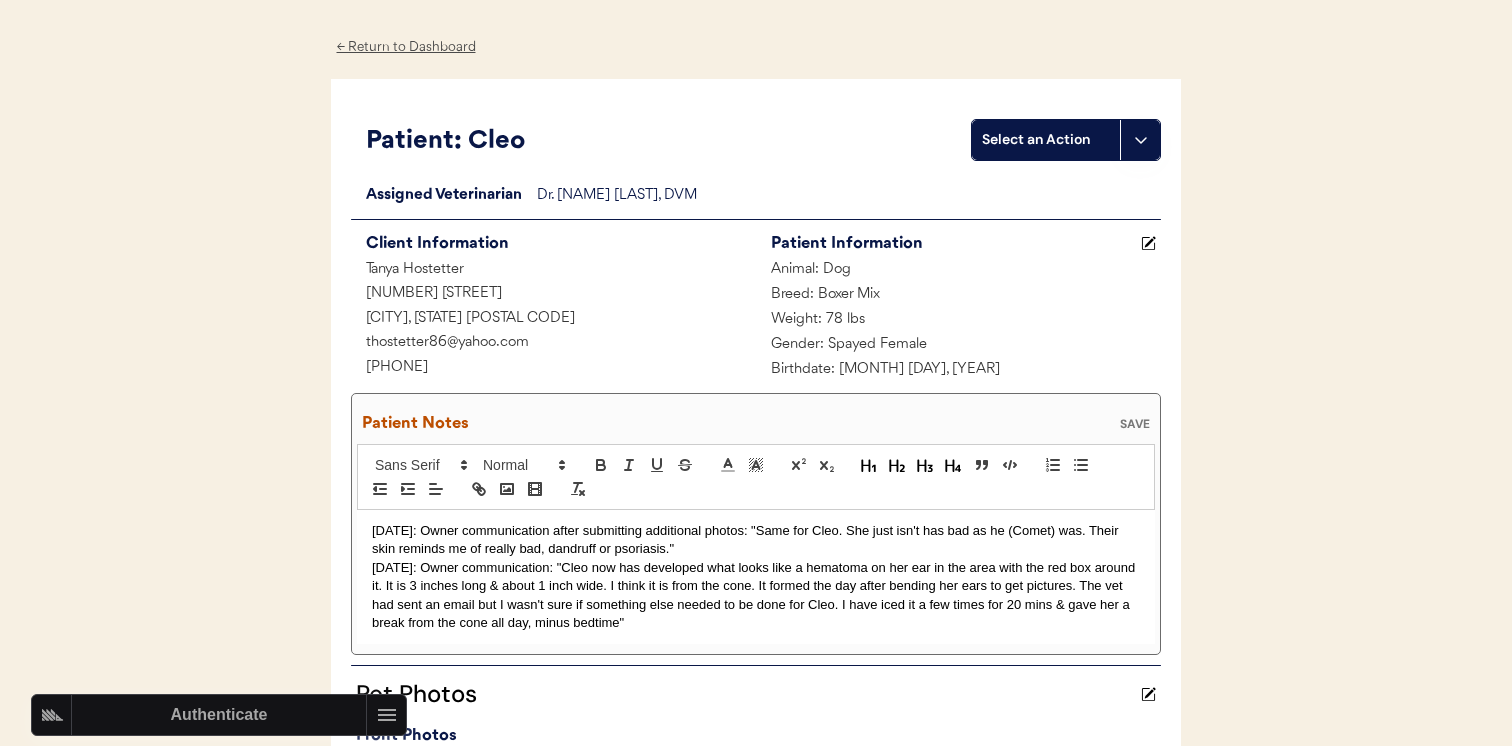 scroll, scrollTop: 86, scrollLeft: 0, axis: vertical 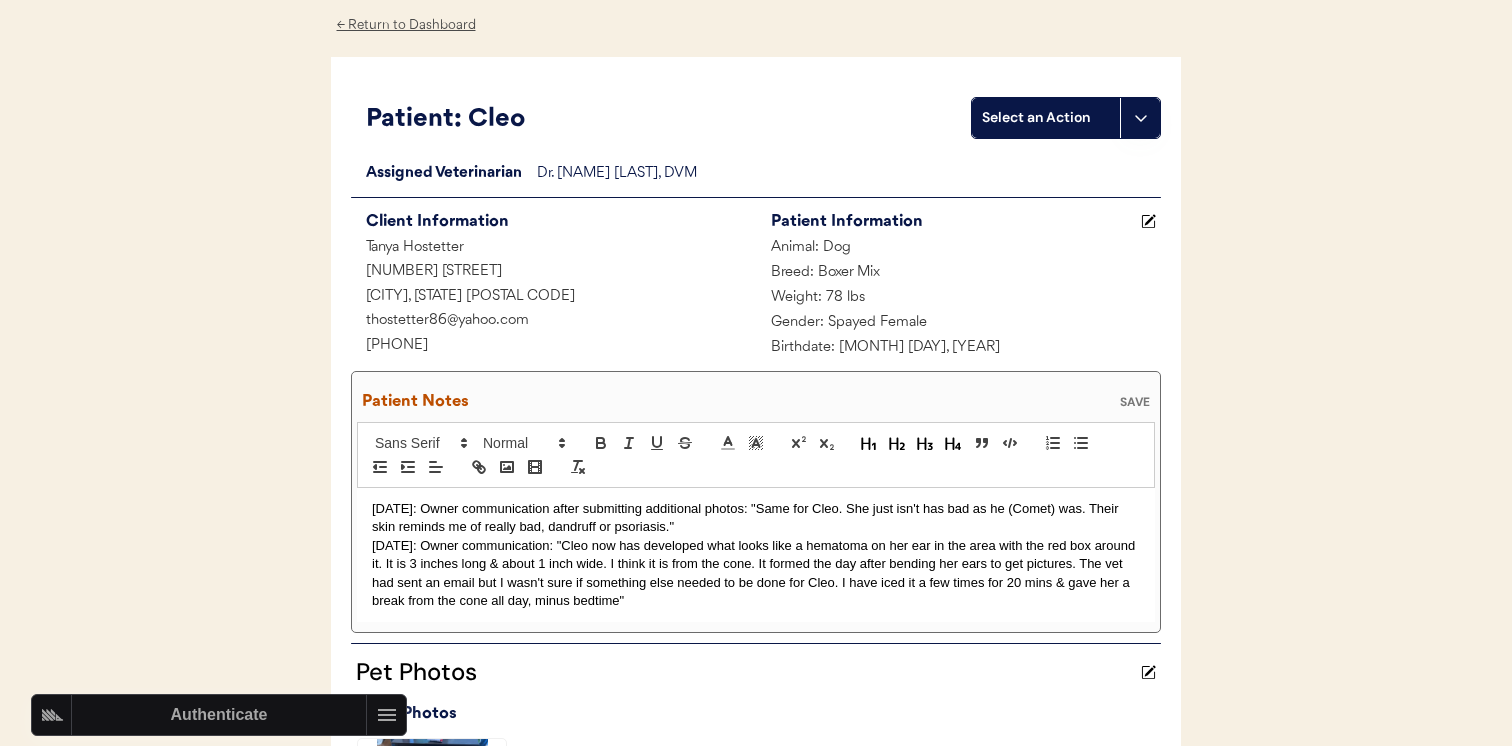click on "[DATE]: Owner communication: "Cleo now has developed what looks like a hematoma on her ear in the area with the red box around it. It is 3 inches long & about 1 inch wide. I think it is from the cone. It formed the day after bending her ears to get pictures. The vet had sent an email but I wasn't sure if something else needed to be done for Cleo. I have iced it a few times for 20 mins & gave her a break from the cone all day, minus bedtime"" at bounding box center (756, 574) 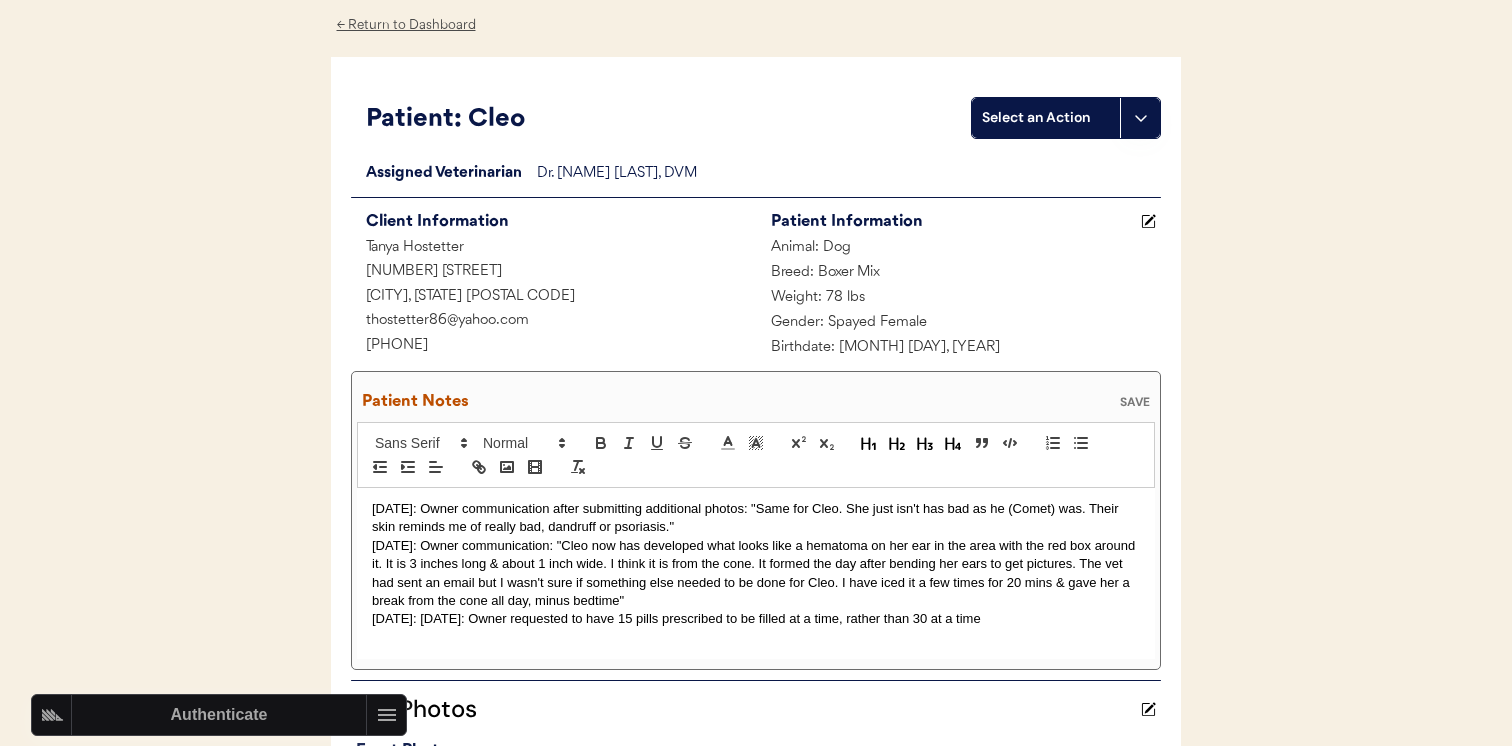 scroll, scrollTop: 0, scrollLeft: 0, axis: both 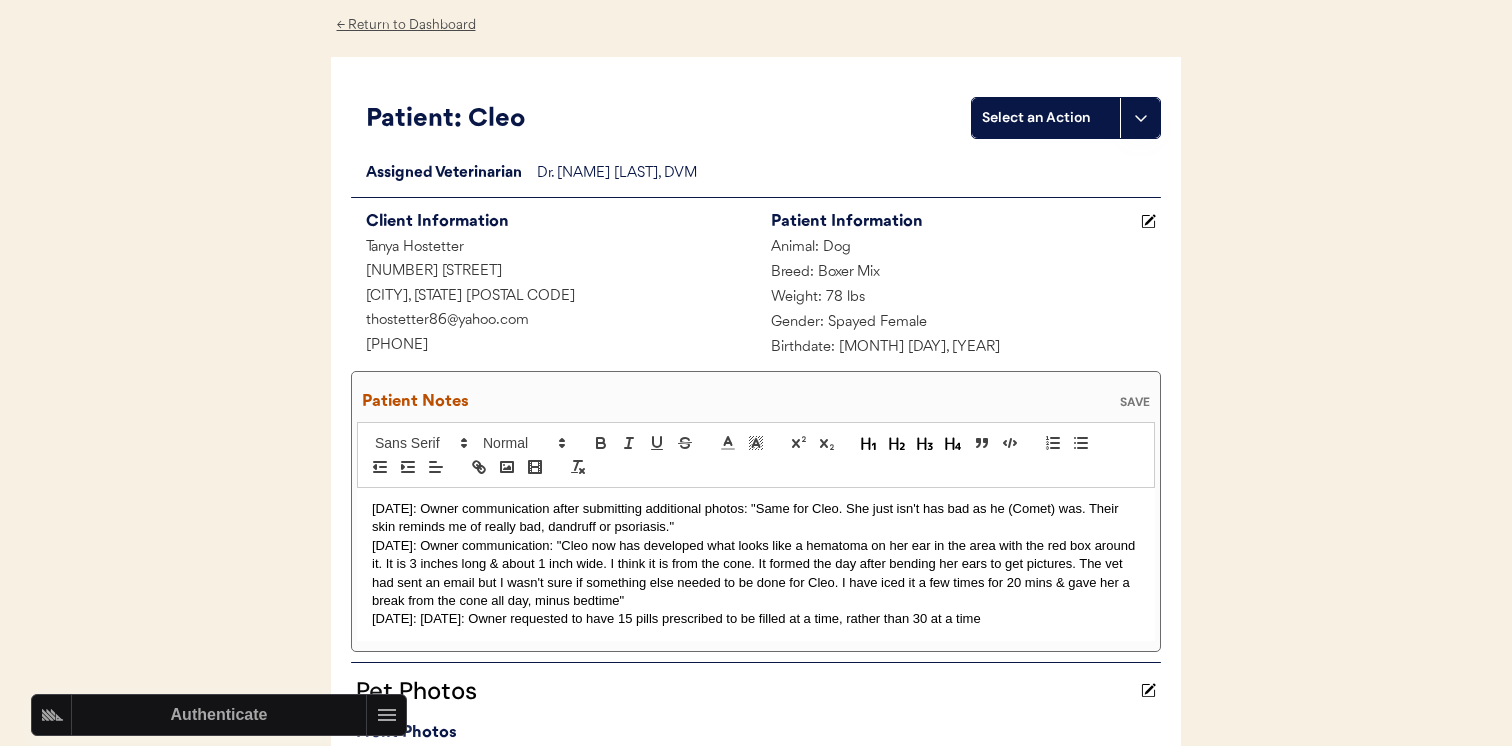 click on "7/7/2025: 7/7/2024: Owner requested to have 15 pills prescribed to be filled at a time, rather than 30 at a time" at bounding box center [756, 619] 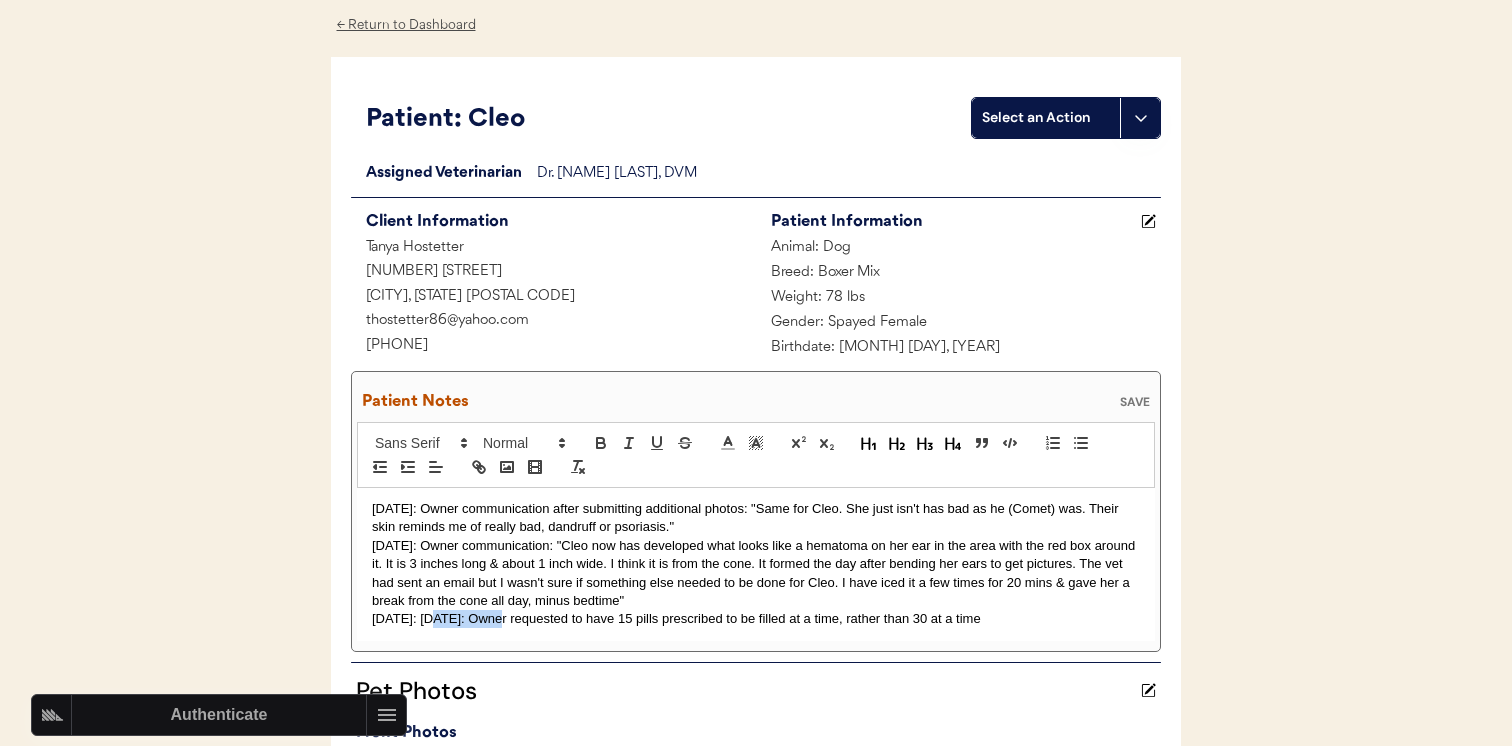 drag, startPoint x: 487, startPoint y: 623, endPoint x: 431, endPoint y: 623, distance: 56 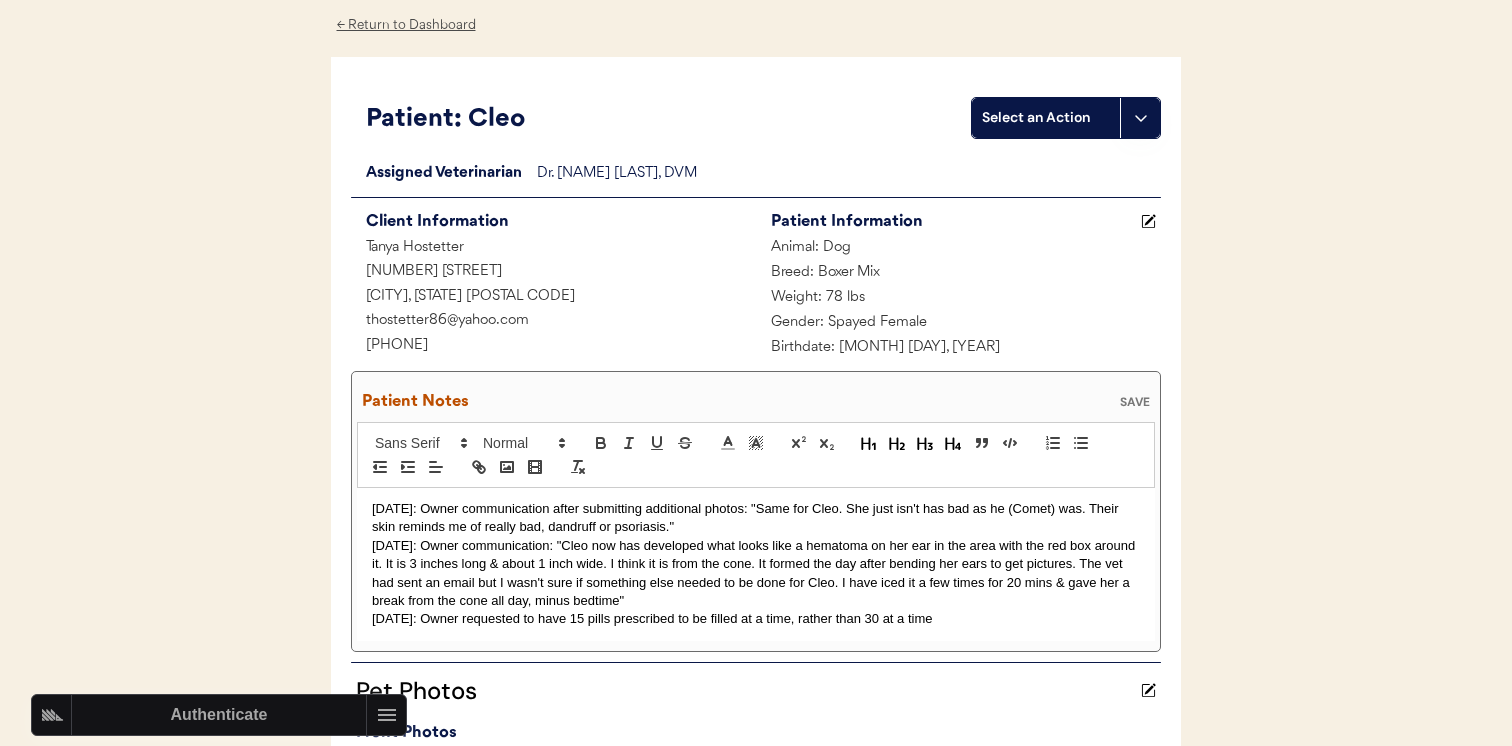 click on "SAVE" at bounding box center [1135, 402] 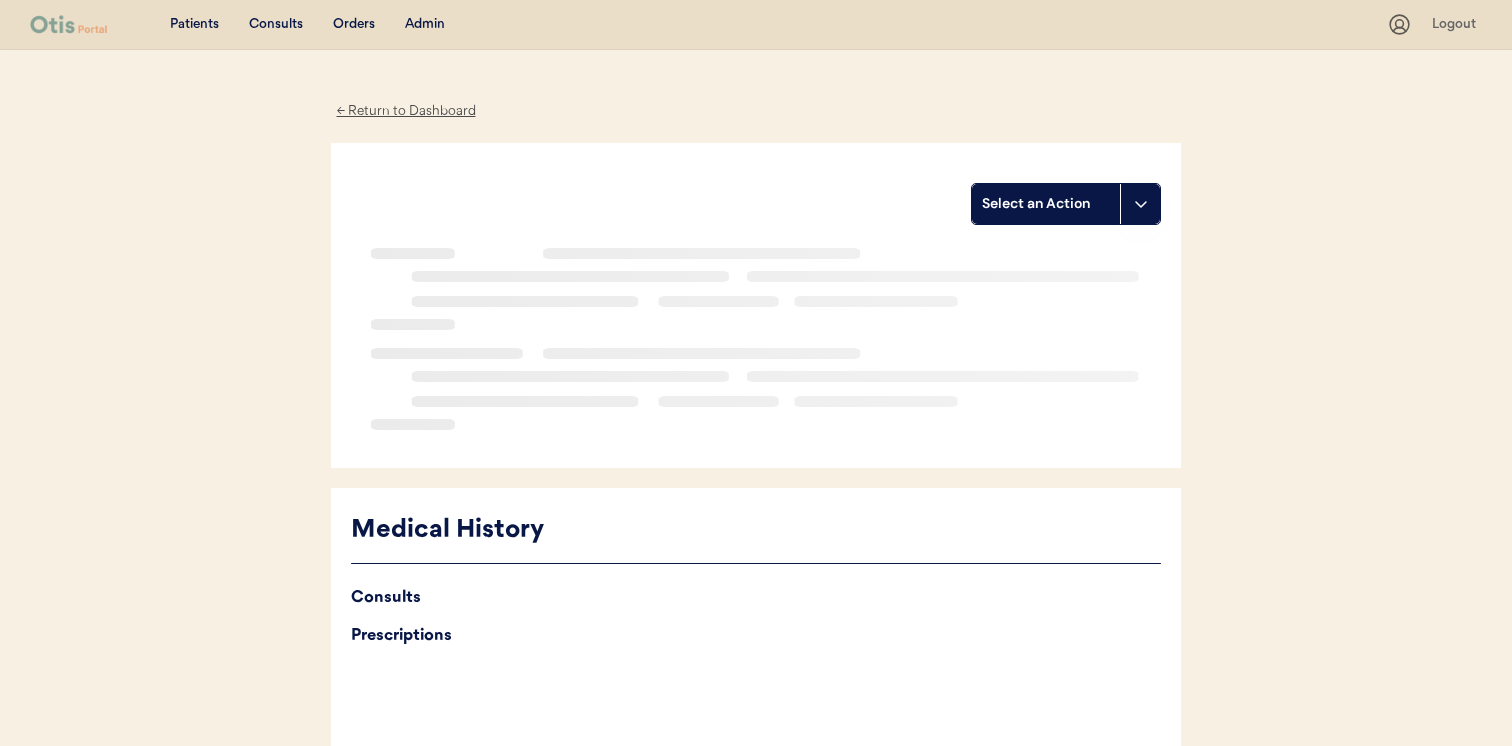 scroll, scrollTop: 55, scrollLeft: 0, axis: vertical 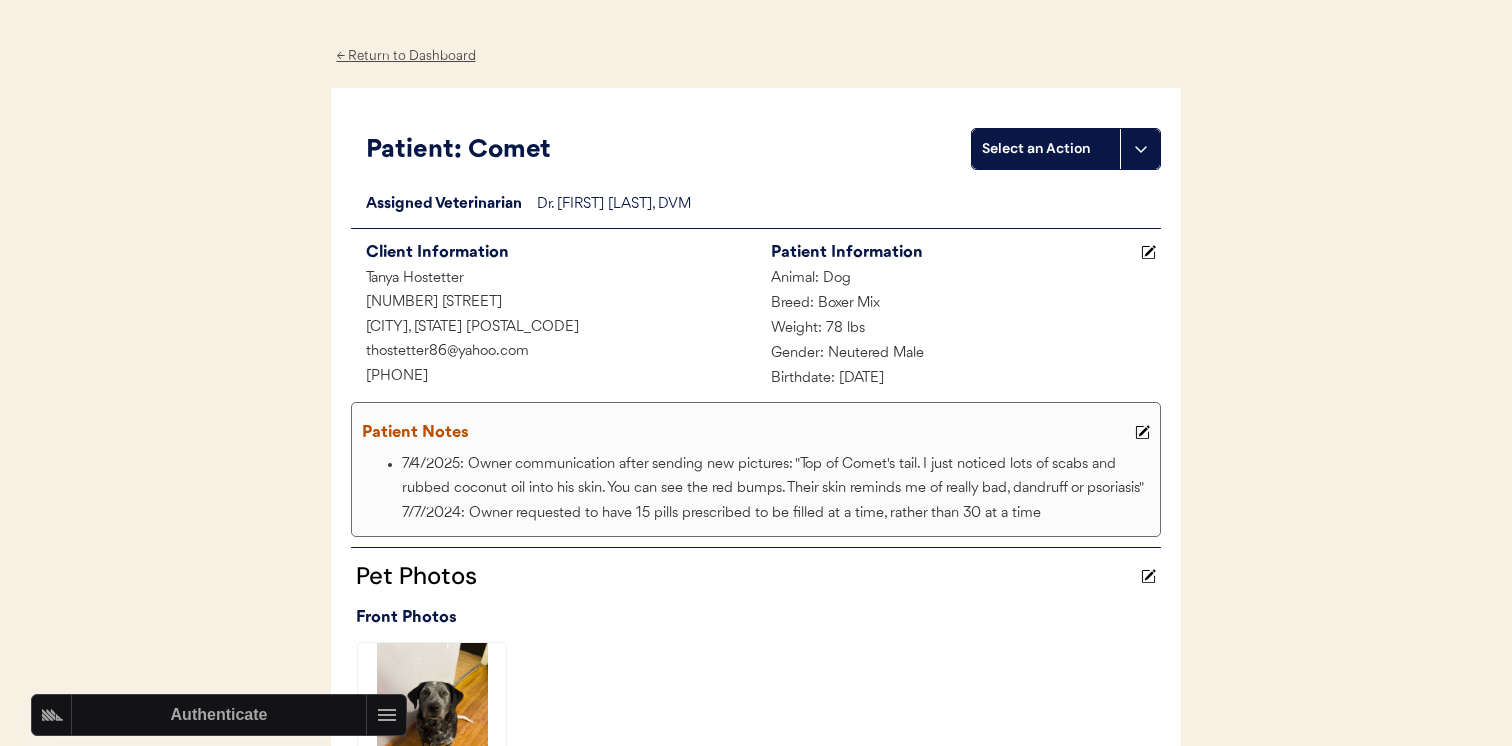 click on "Assigned Veterinarian Dr. [FIRST] [LAST], DVM Client Information [FIRST] [LAST] [NUMBER] [STREET], [CITY], [STATE] [EMAIL] [PHONE] Patient Information Animal: Dog Breed: Boxer Mix Weight: 78 lbs Gender: Neutered Male Birthdate: [DATE] Patient Notes 7/4/2025: Owner communication after sending new pictures: "Top of Comet's tail. I just noticed lots of scabs and rubbed coconut oil into his skin. You can see the red bumps. Their skin reminds me of really bad, dandruff or psoriasis"
7/7/2024: Owner requested to have 15 pills prescribed to be filled at a time, rather than 30 at a time Pet Photos
Front Photos
Side Photos" at bounding box center [756, 592] 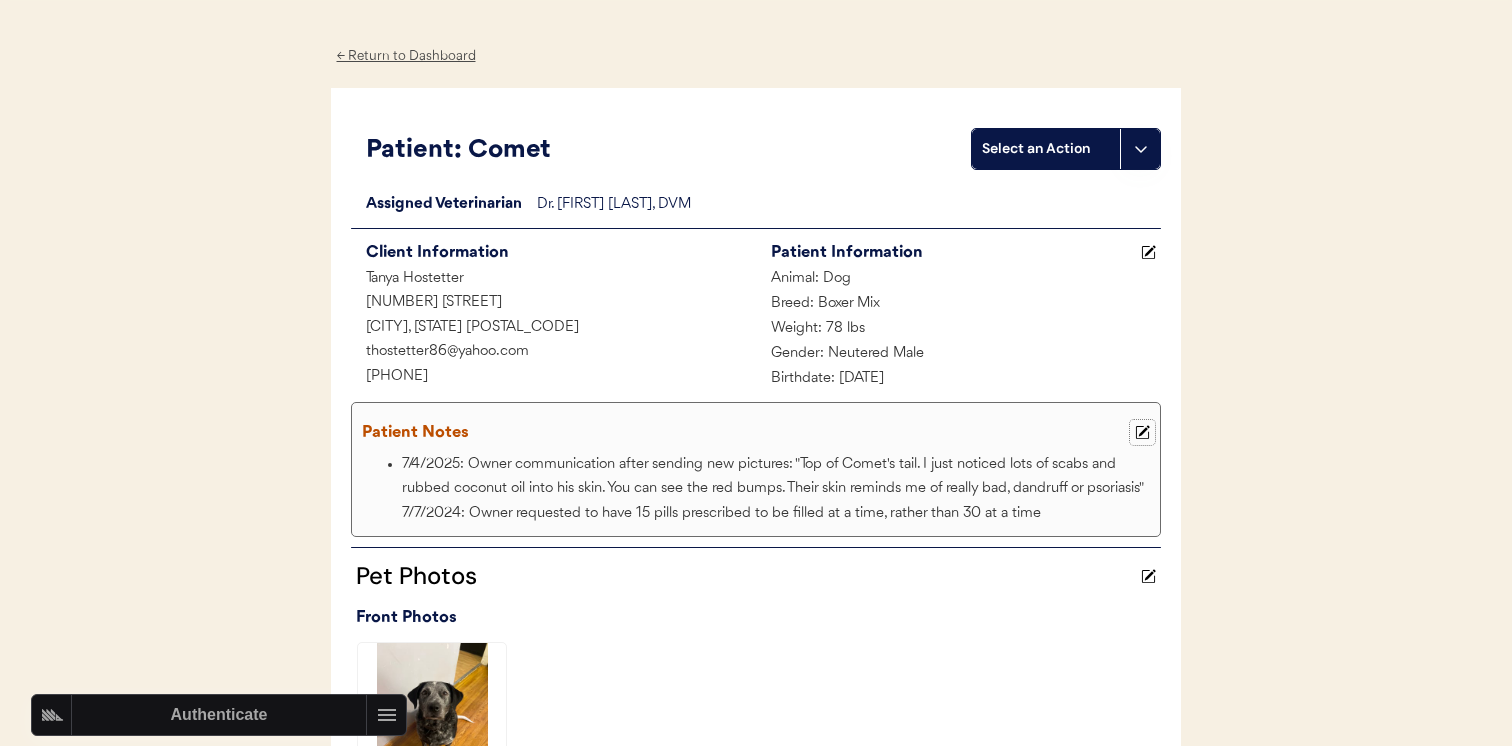 click at bounding box center (1142, 432) 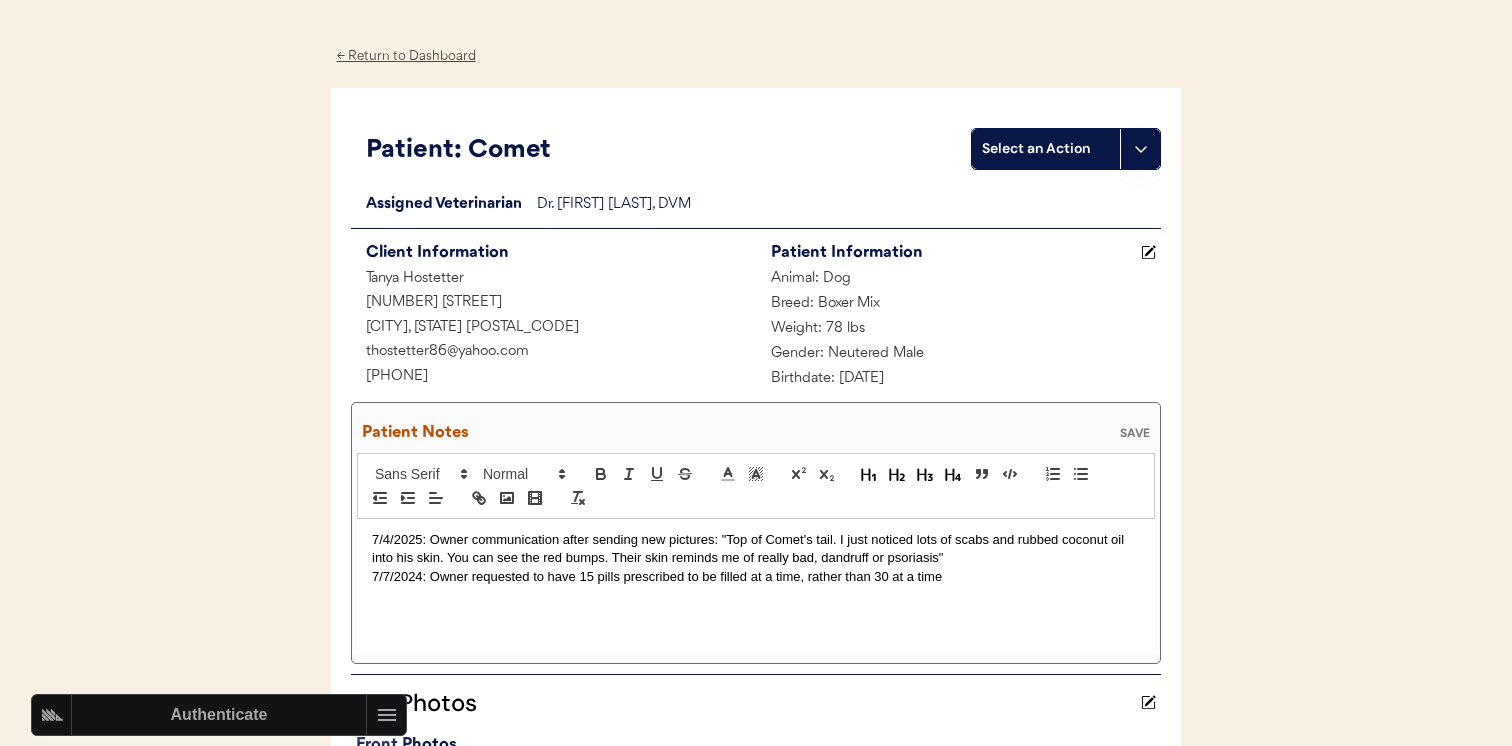 click on "7/7/2024: Owner requested to have 15 pills prescribed to be filled at a time, rather than 30 at a time" at bounding box center [756, 577] 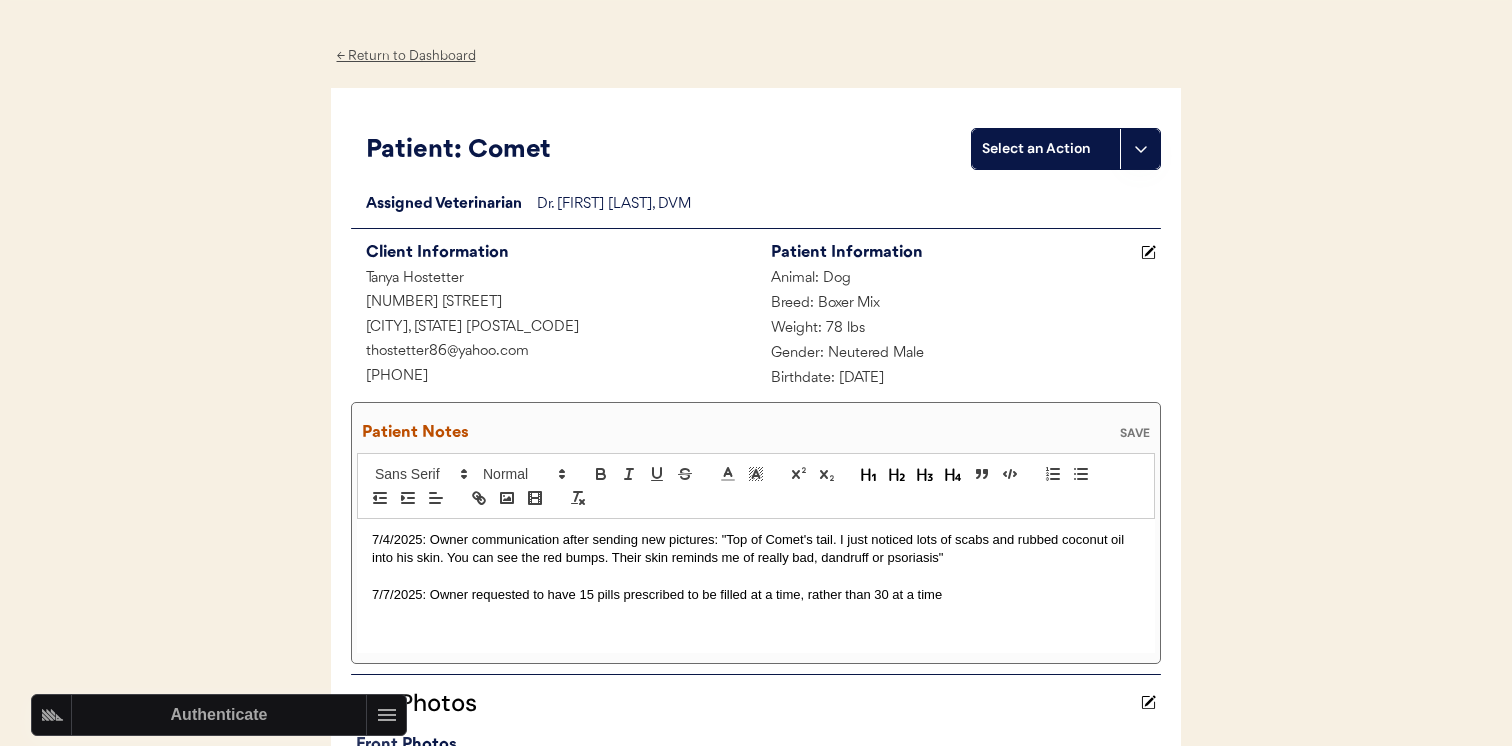 click on "SAVE" at bounding box center (1135, 433) 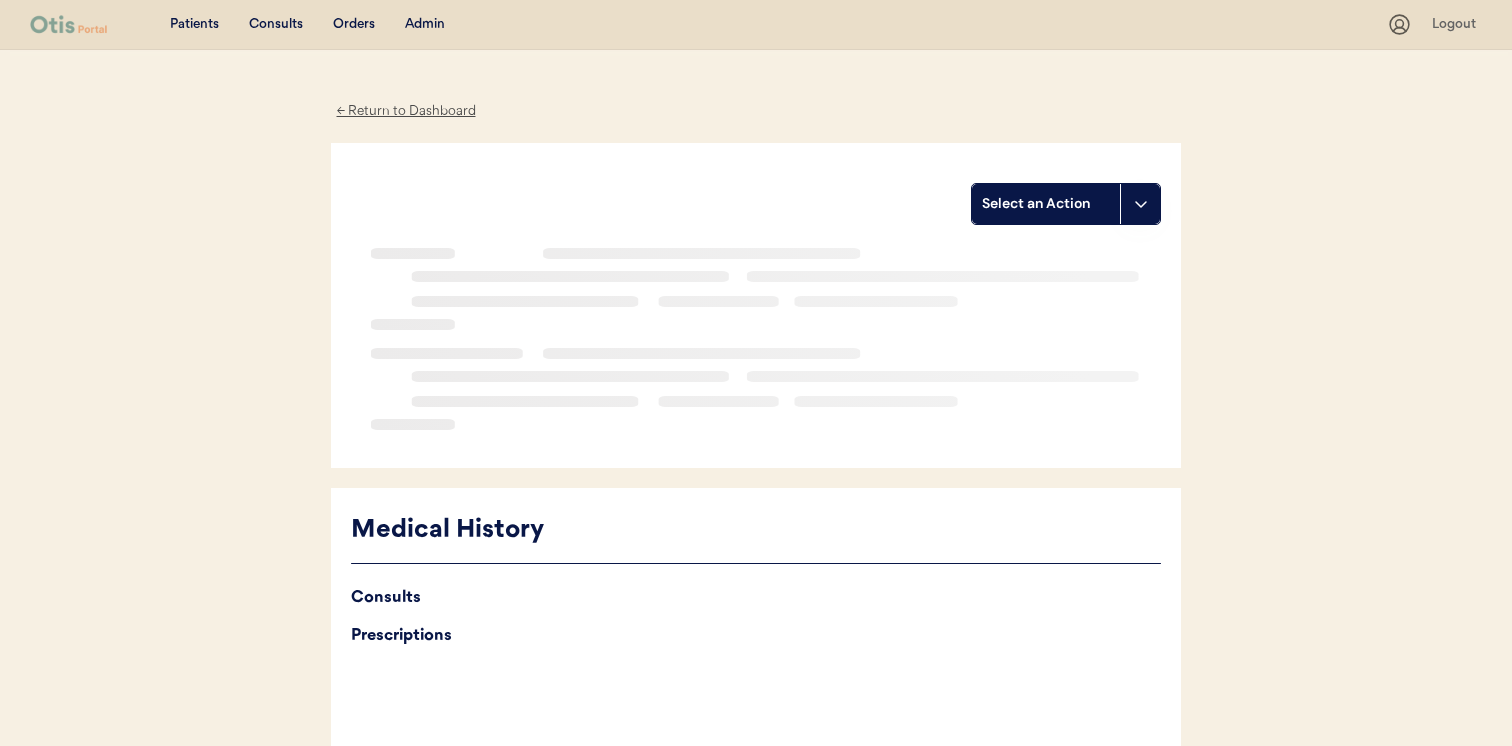 scroll, scrollTop: 55, scrollLeft: 0, axis: vertical 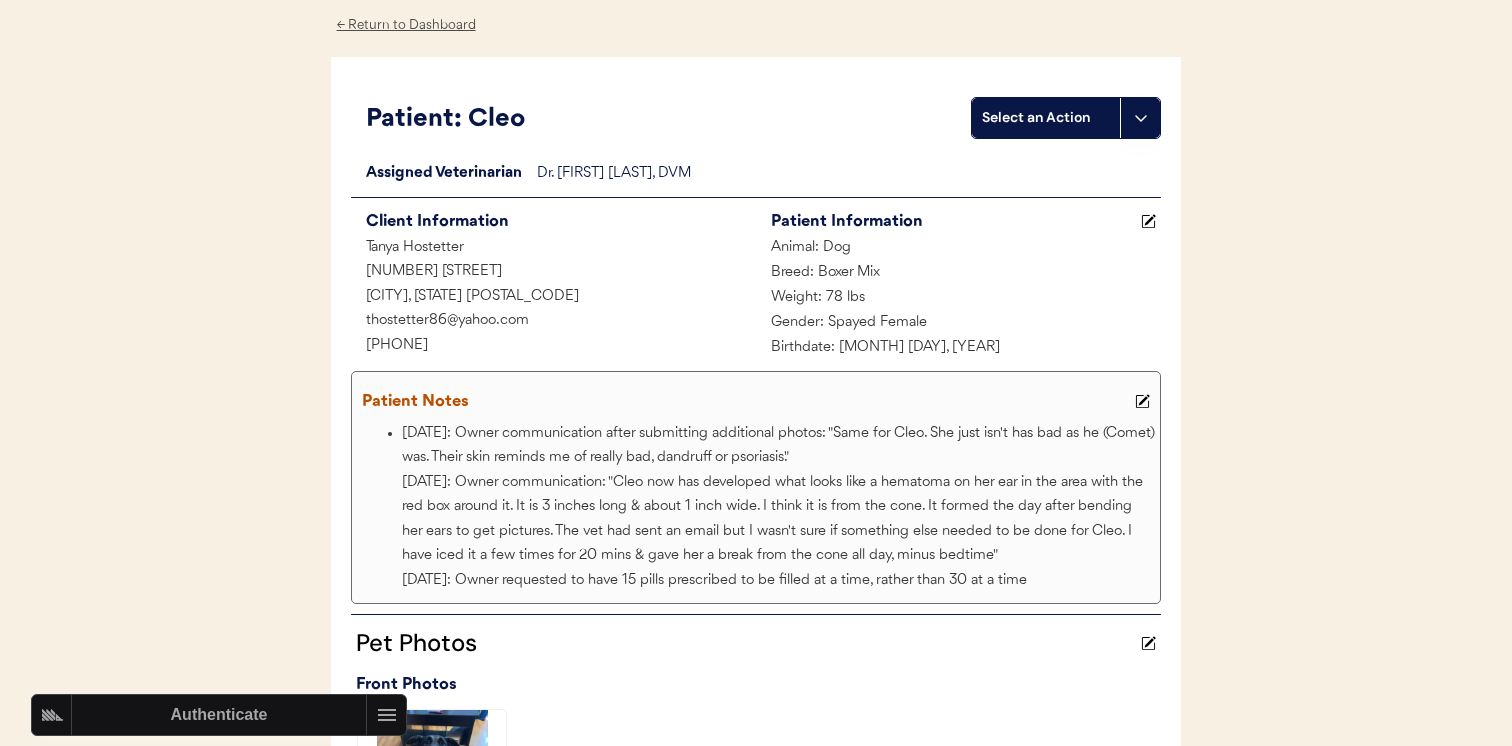 click on "[DATE]: Owner communication after submitting additional photos: "Same for Cleo. She just isn't has bad as he (Comet) was. Their skin reminds me of really bad, dandruff or psoriasis."
[DATE]: Owner communication: "Cleo now has developed what looks like a hematoma on her ear in the area with the red box around it. It is 3 inches long & about 1 inch wide. I think it is from the cone. It formed the day after bending her ears to get pictures. The vet had sent an email but I wasn't sure if something else needed to be done for Cleo. I have iced it a few times for 20 mins & gave her a break from the cone all day, minus bedtime"
[DATE]: Owner requested to have 15 pills prescribed to be filled at a time, rather than 30 at a time" at bounding box center [778, 508] 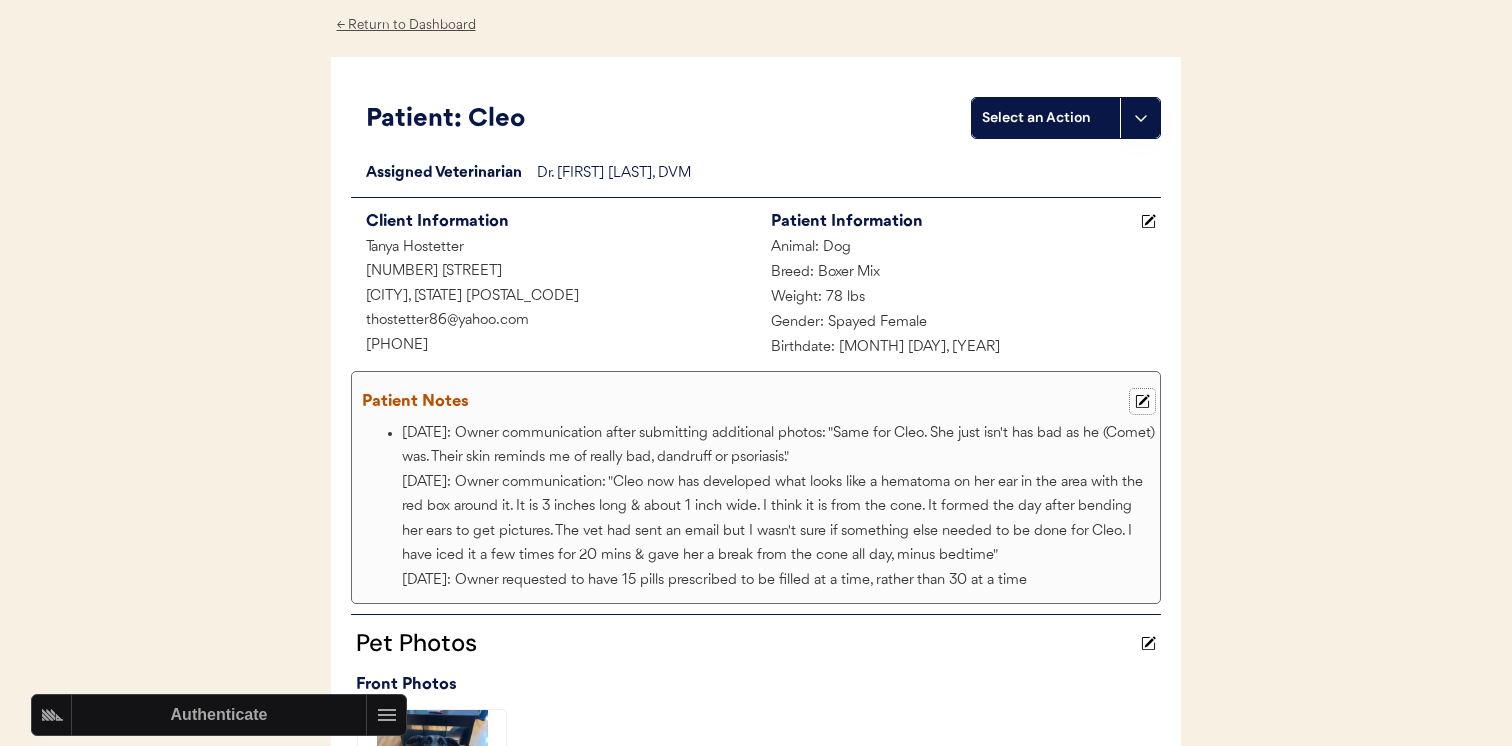 click at bounding box center [1142, 401] 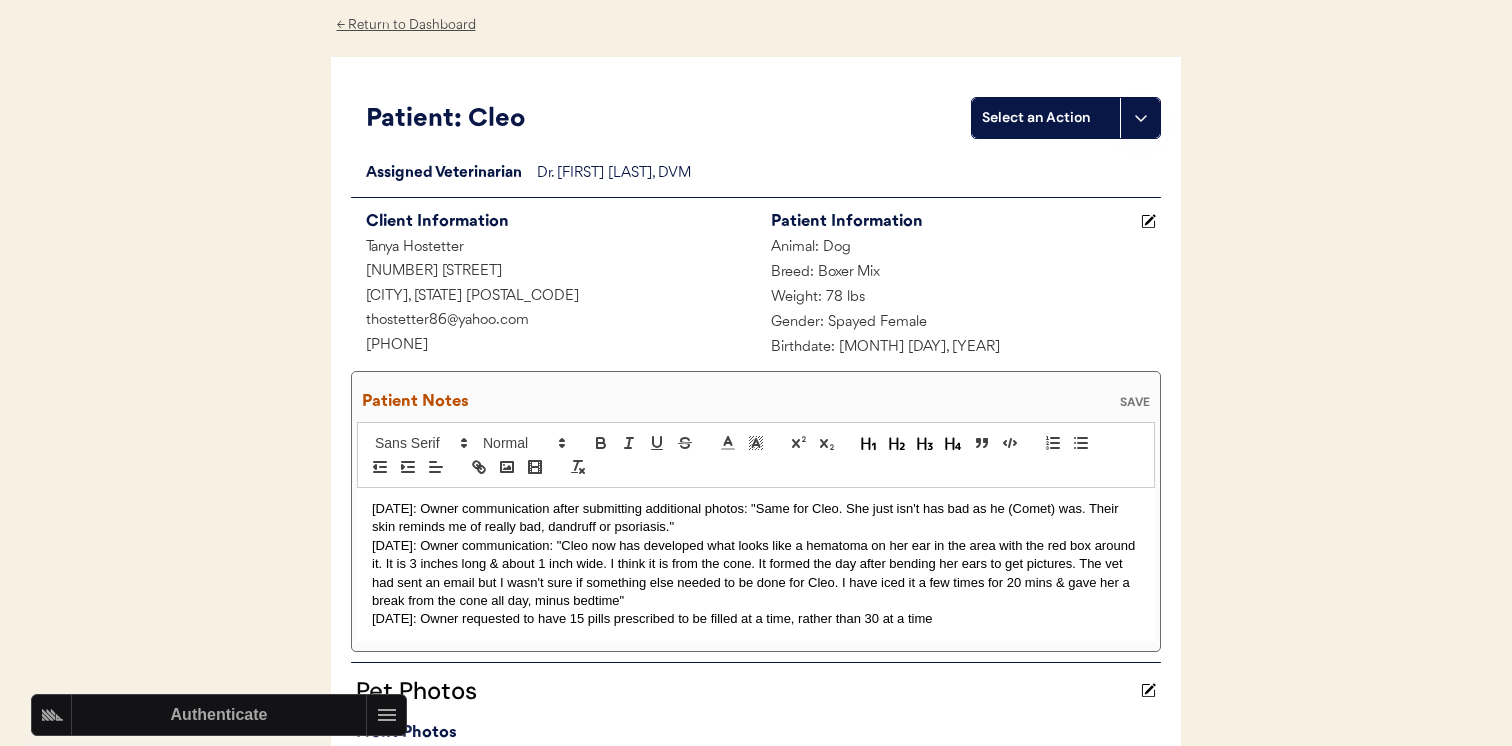 click on "[DATE]: Owner communication: "Cleo now has developed what looks like a hematoma on her ear in the area with the red box around it. It is 3 inches long & about 1 inch wide. I think it is from the cone. It formed the day after bending her ears to get pictures. The vet had sent an email but I wasn't sure if something else needed to be done for Cleo. I have iced it a few times for 20 mins & gave her a break from the cone all day, minus bedtime"" at bounding box center [756, 574] 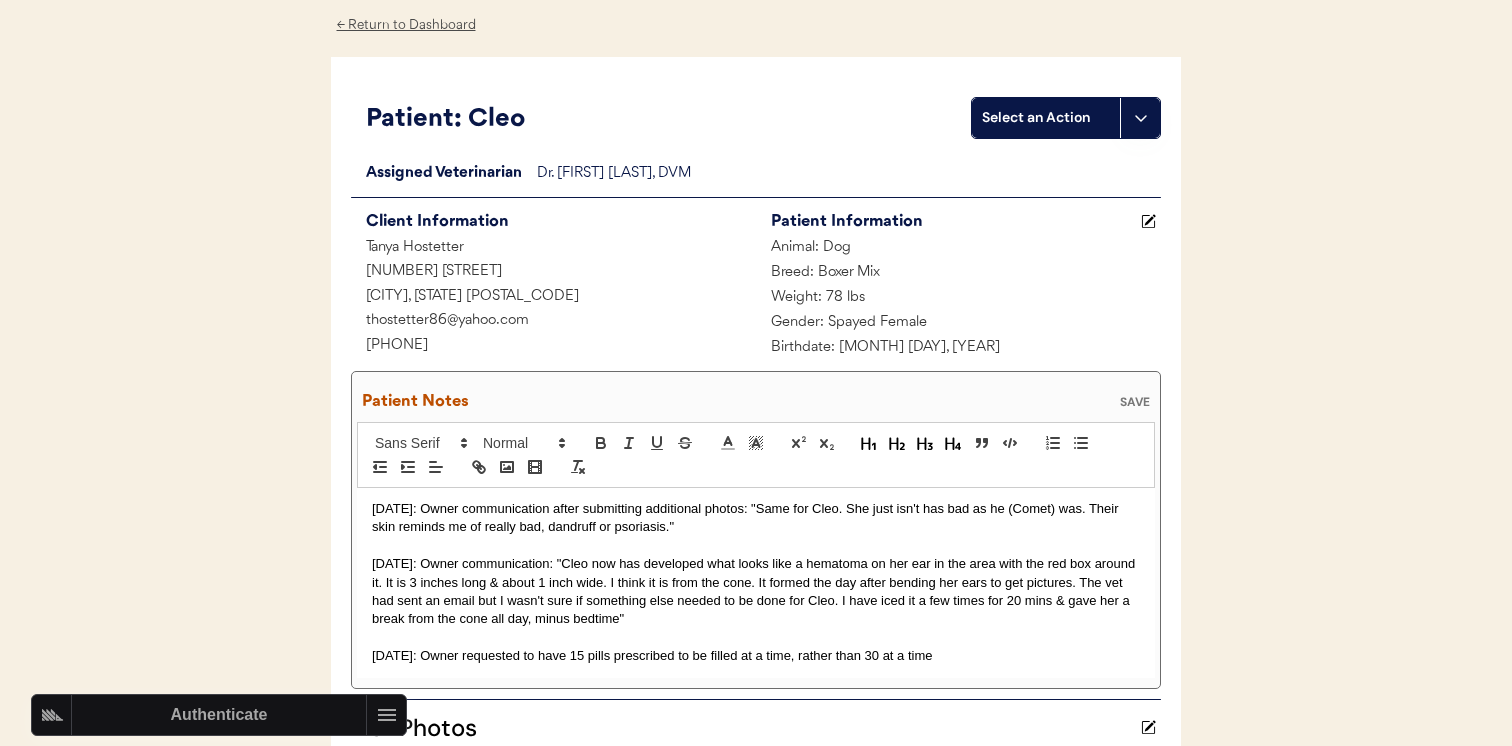 click on "SAVE" at bounding box center [1135, 402] 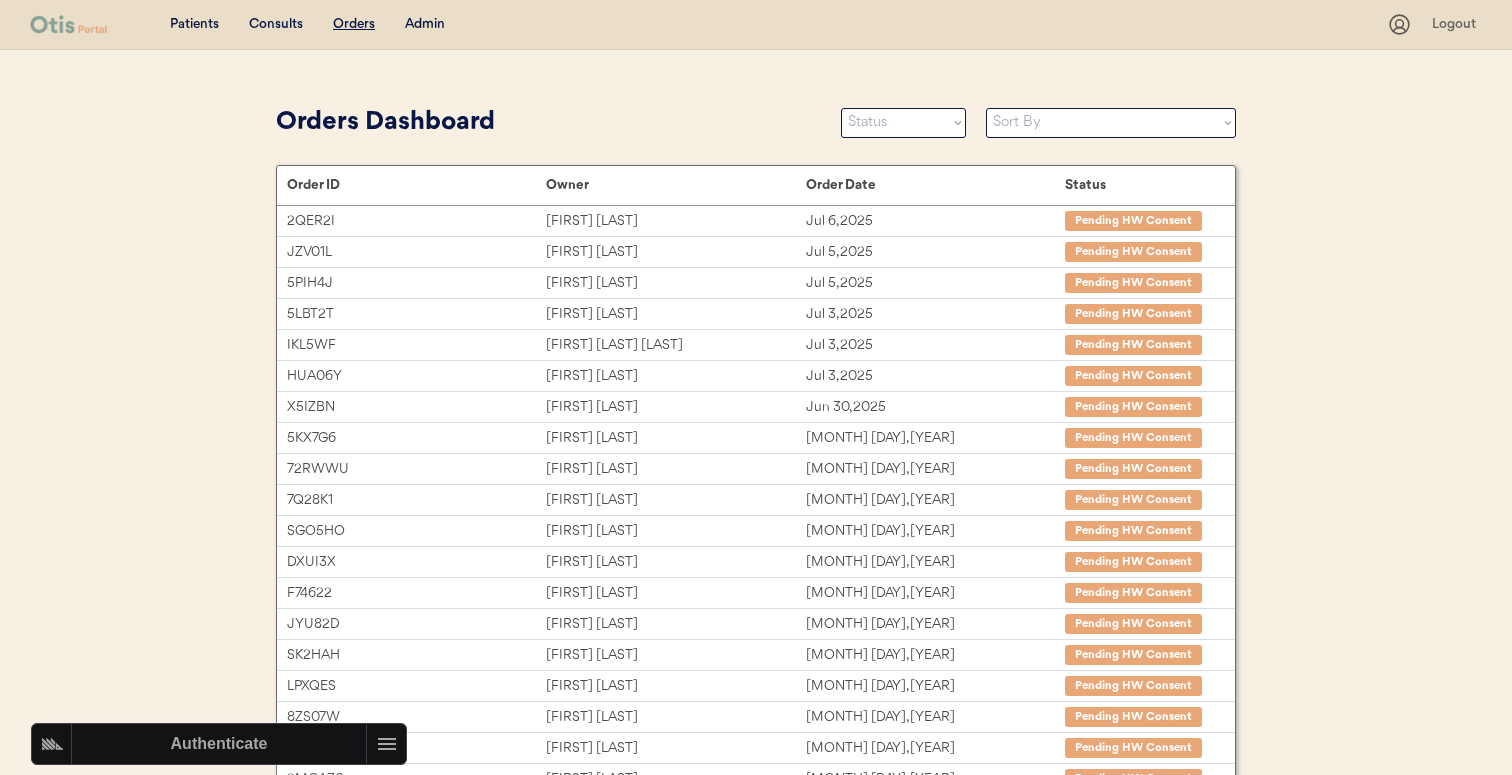 scroll, scrollTop: 0, scrollLeft: 0, axis: both 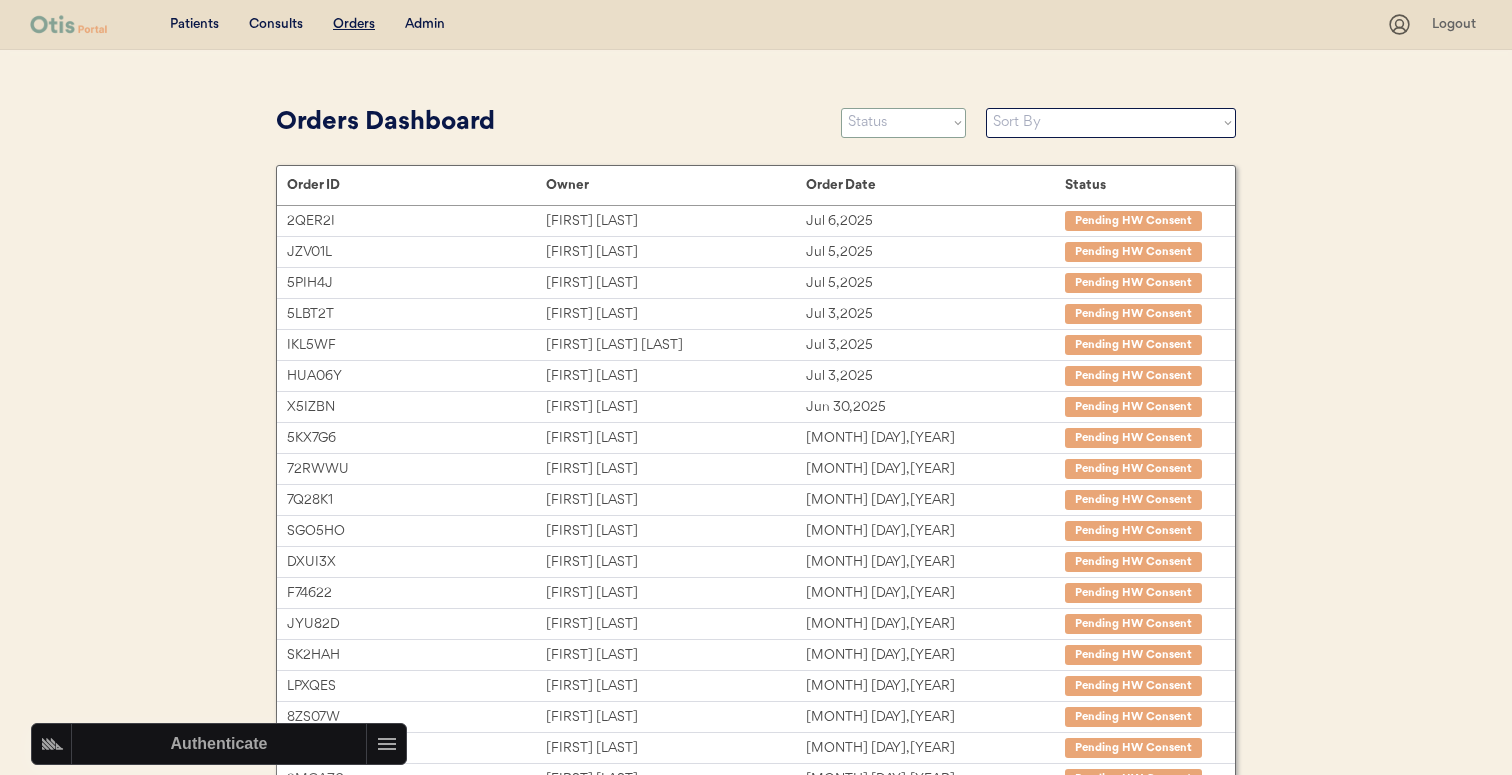 select on ""on_hold"" 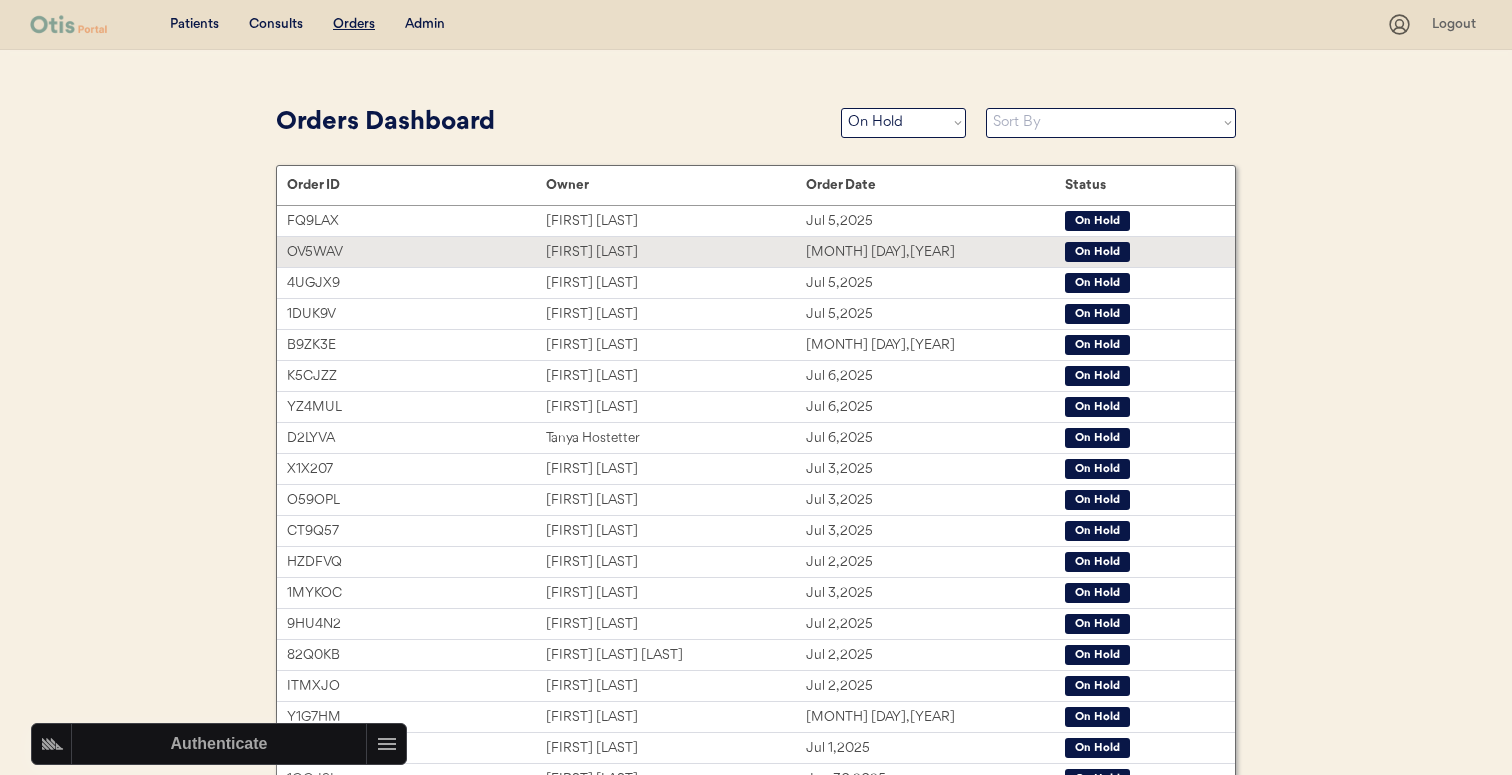 click on "Samantha Stevens" at bounding box center (675, 252) 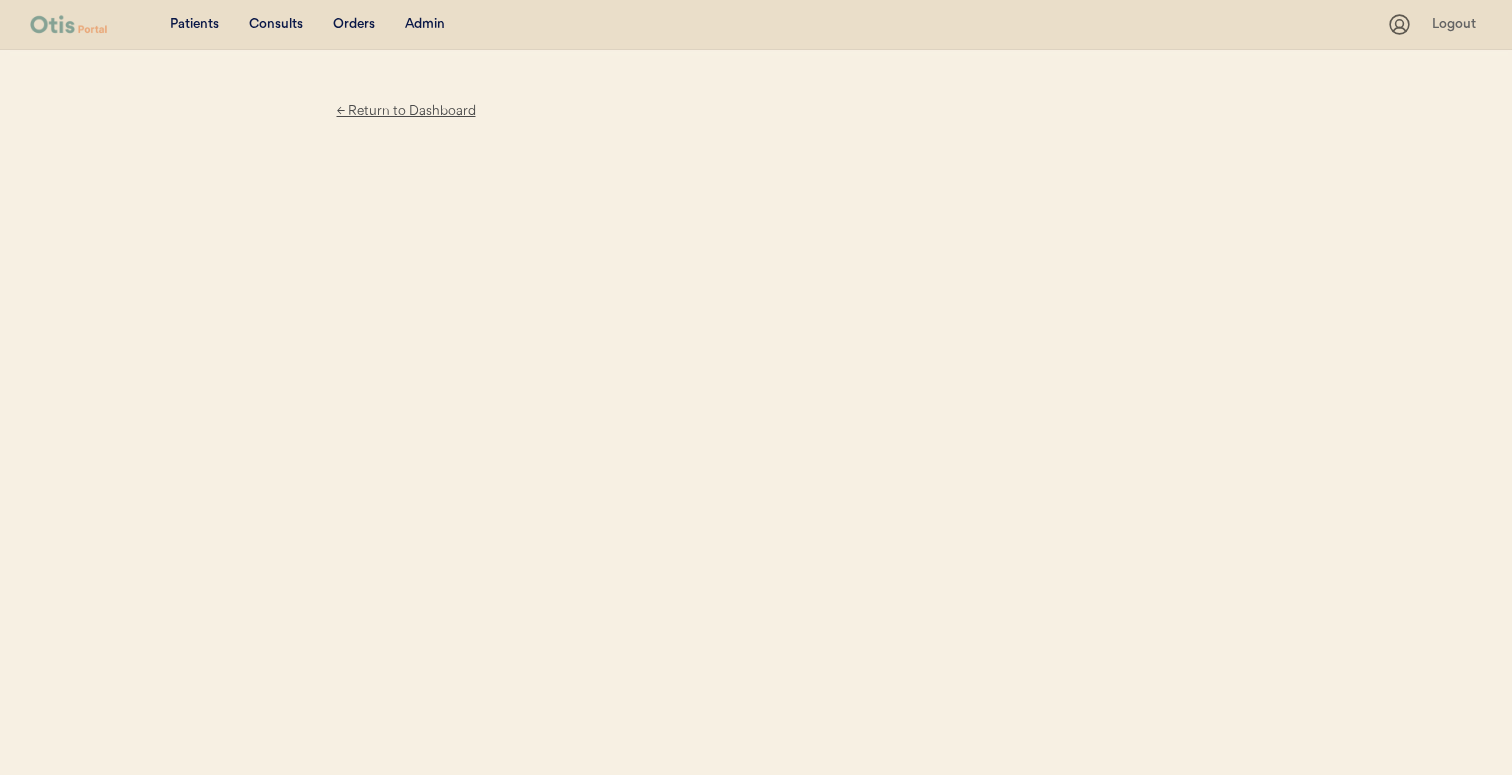 scroll, scrollTop: 0, scrollLeft: 0, axis: both 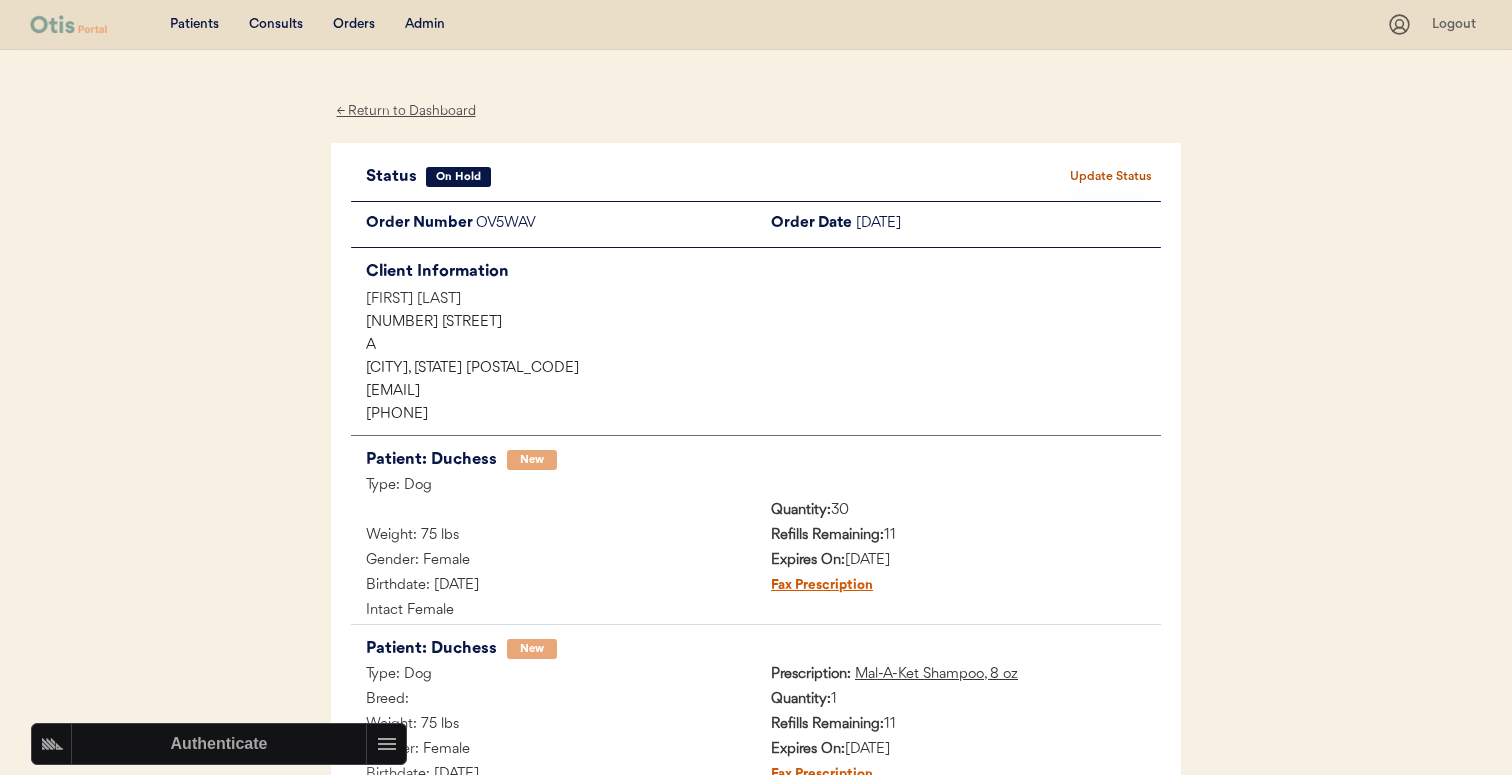 click on "Update Status" at bounding box center (1111, 177) 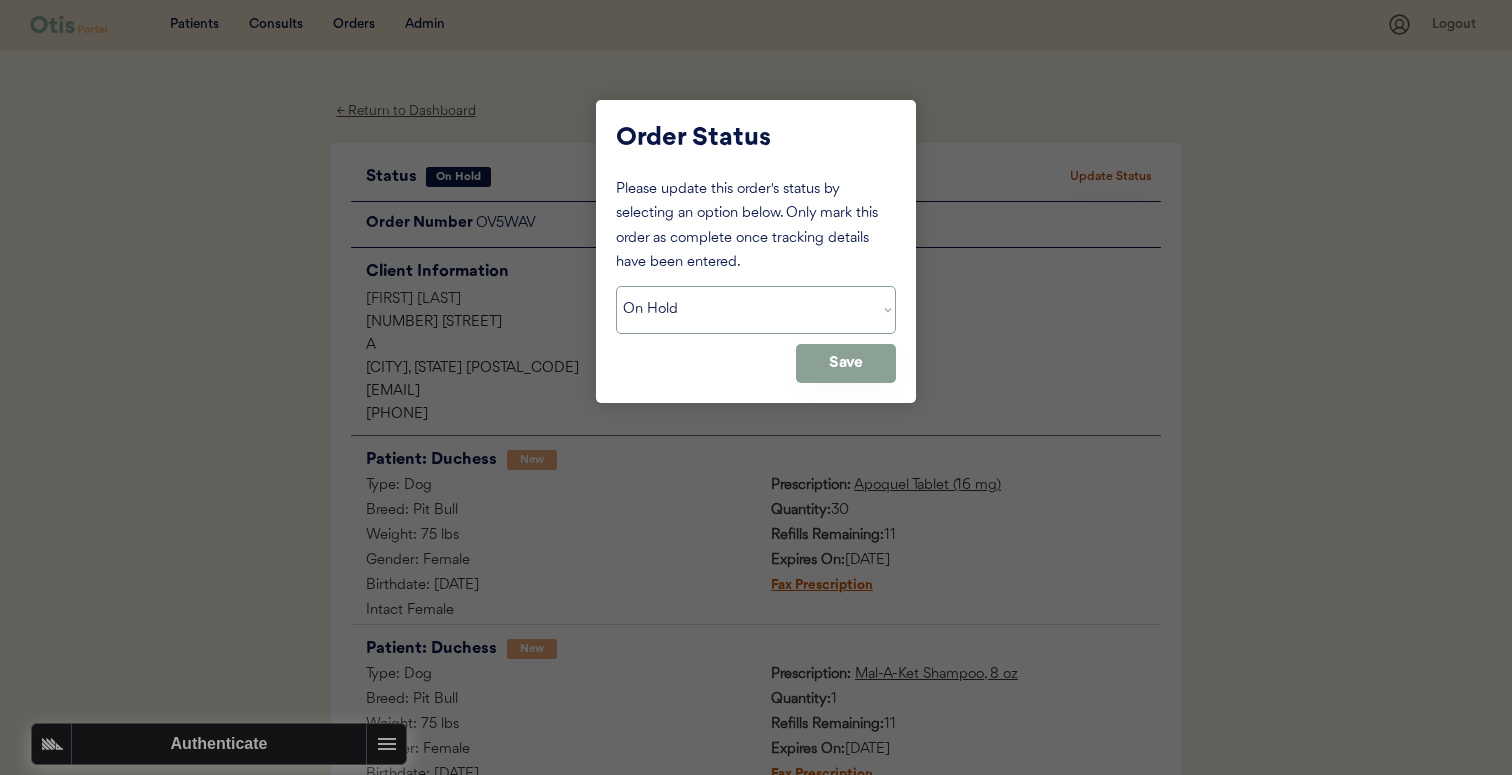 click on "Status On Hold New In Progress Complete Pending HW Consent Cancelled" at bounding box center (756, 310) 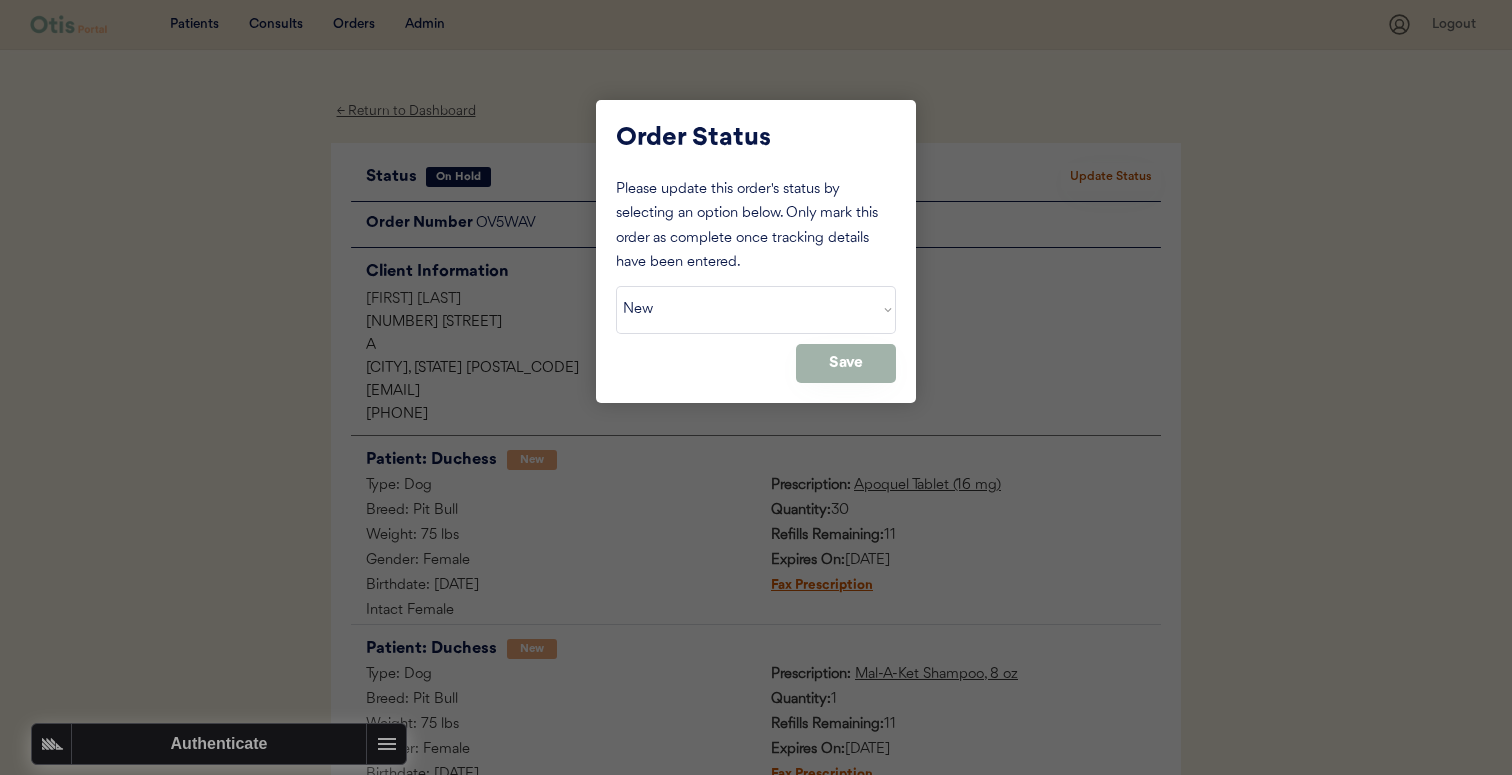 click on "Save" at bounding box center (846, 363) 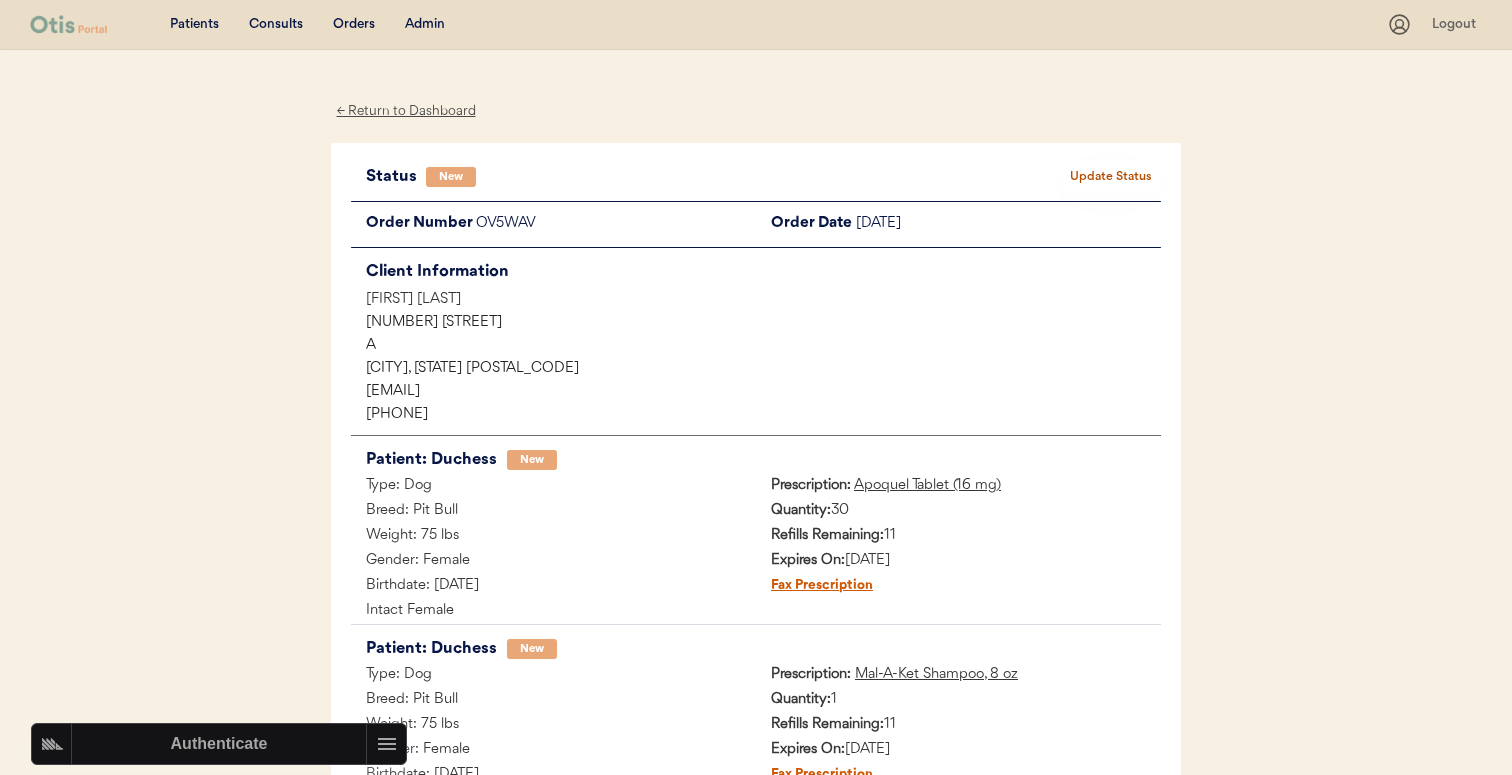 click on "OV5WAV" at bounding box center [616, 224] 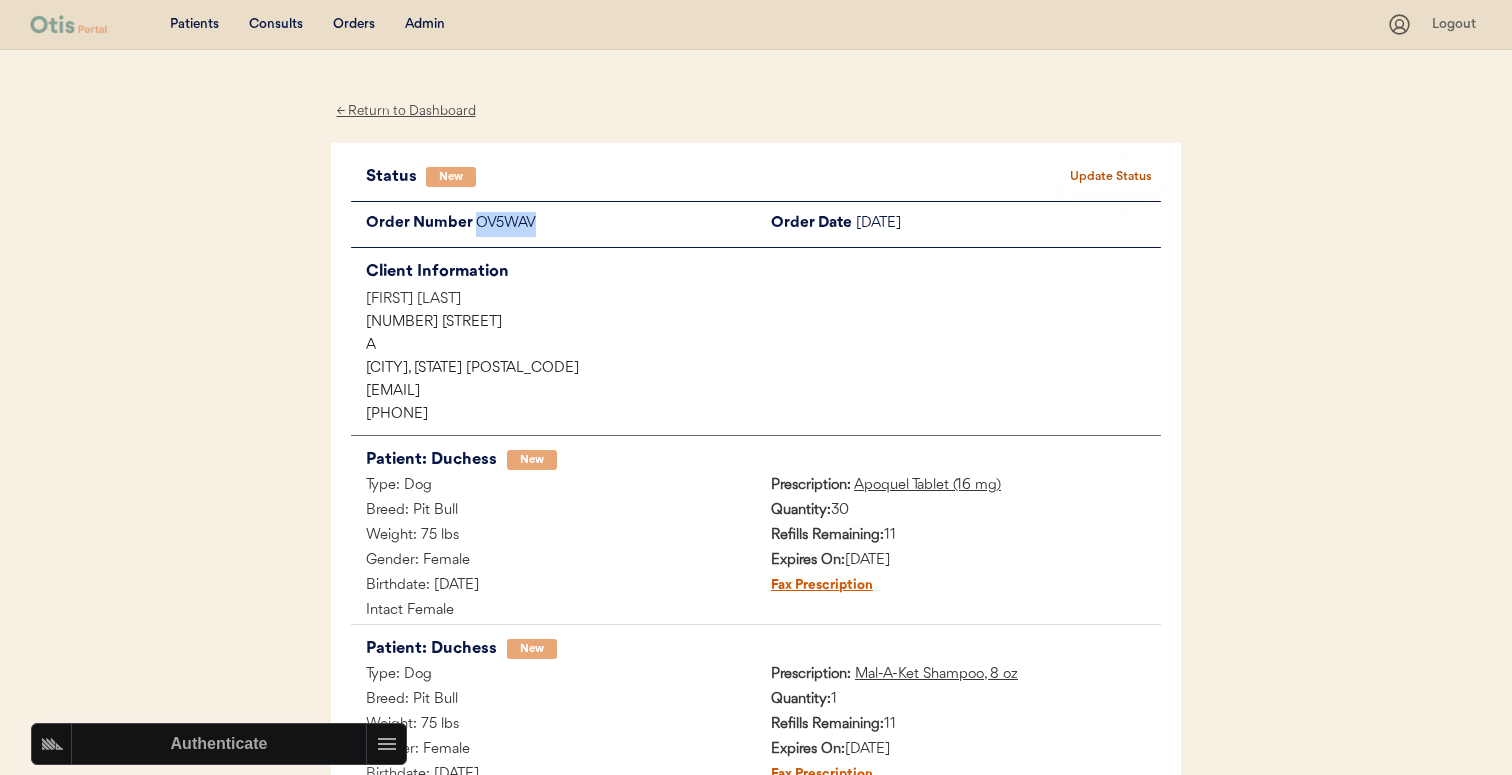 click on "OV5WAV" at bounding box center [616, 224] 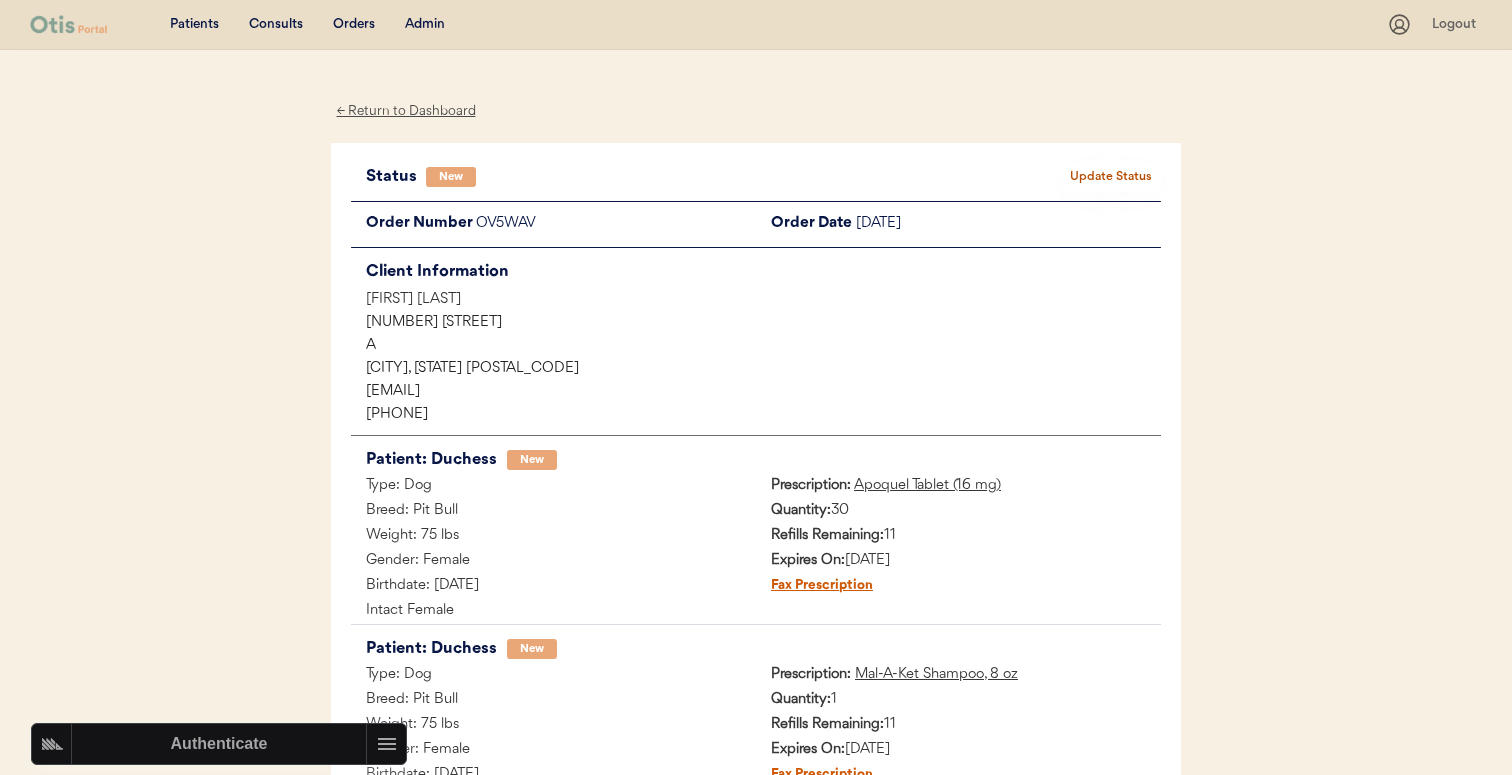 click on "Admin" at bounding box center (425, 25) 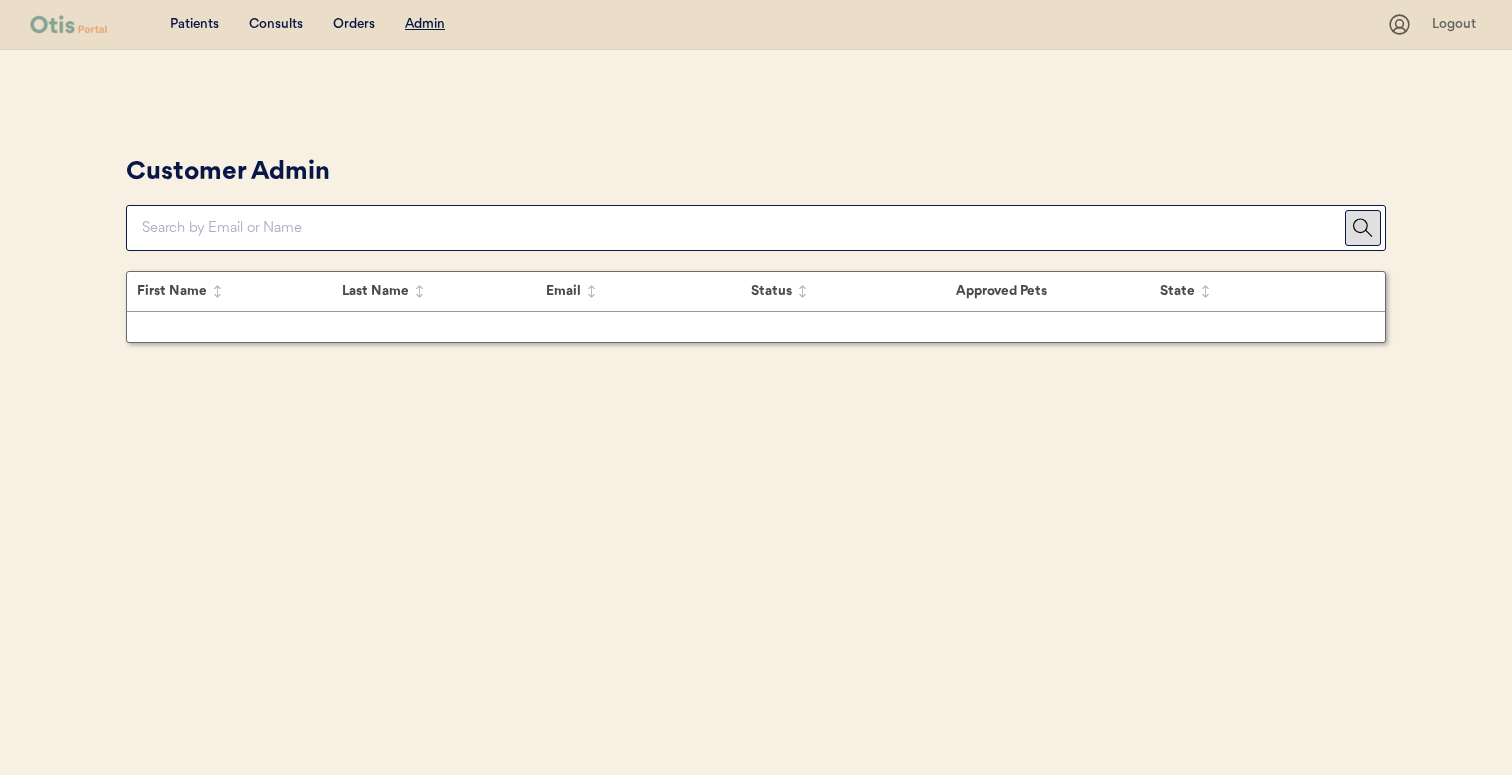 scroll, scrollTop: 0, scrollLeft: 0, axis: both 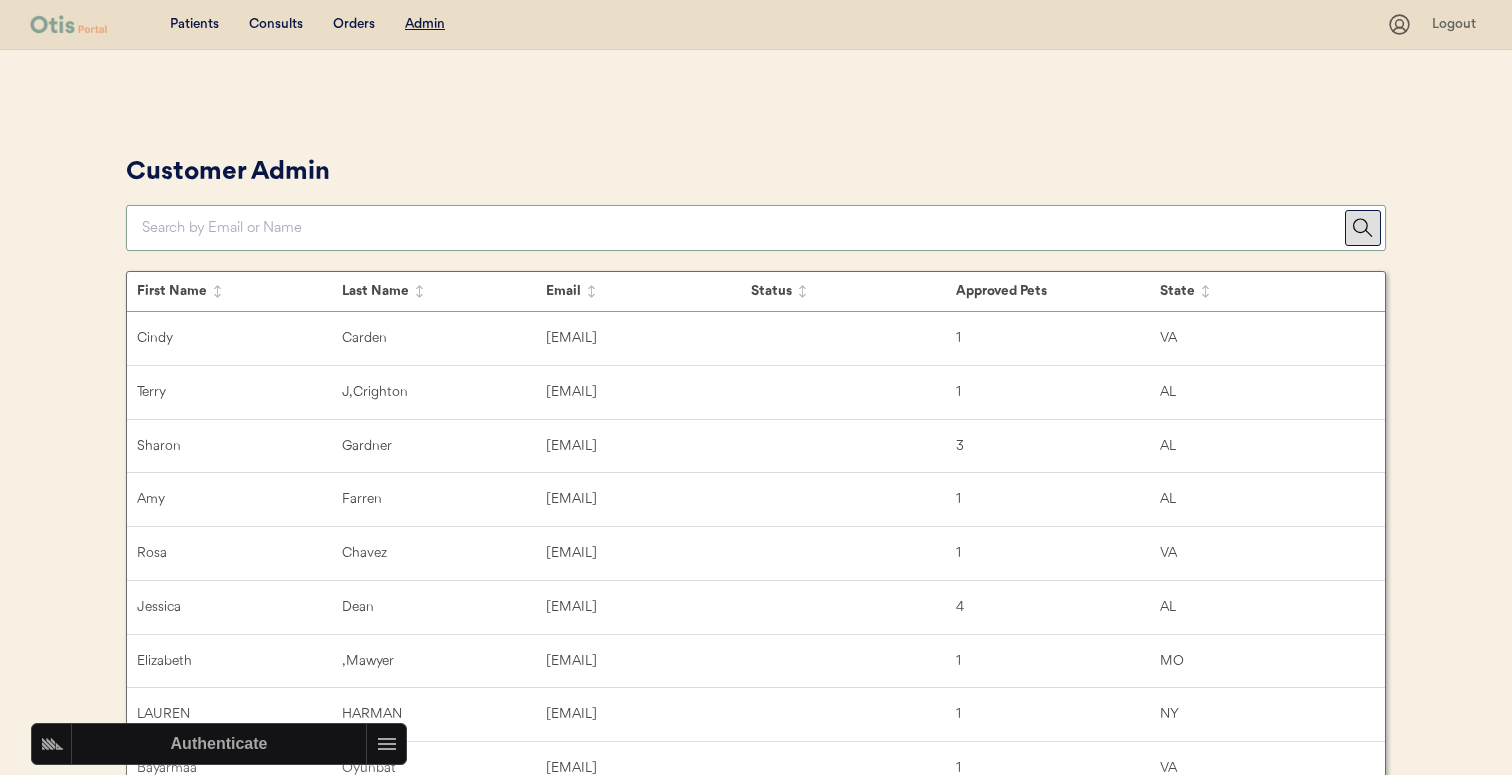 click at bounding box center [743, 228] 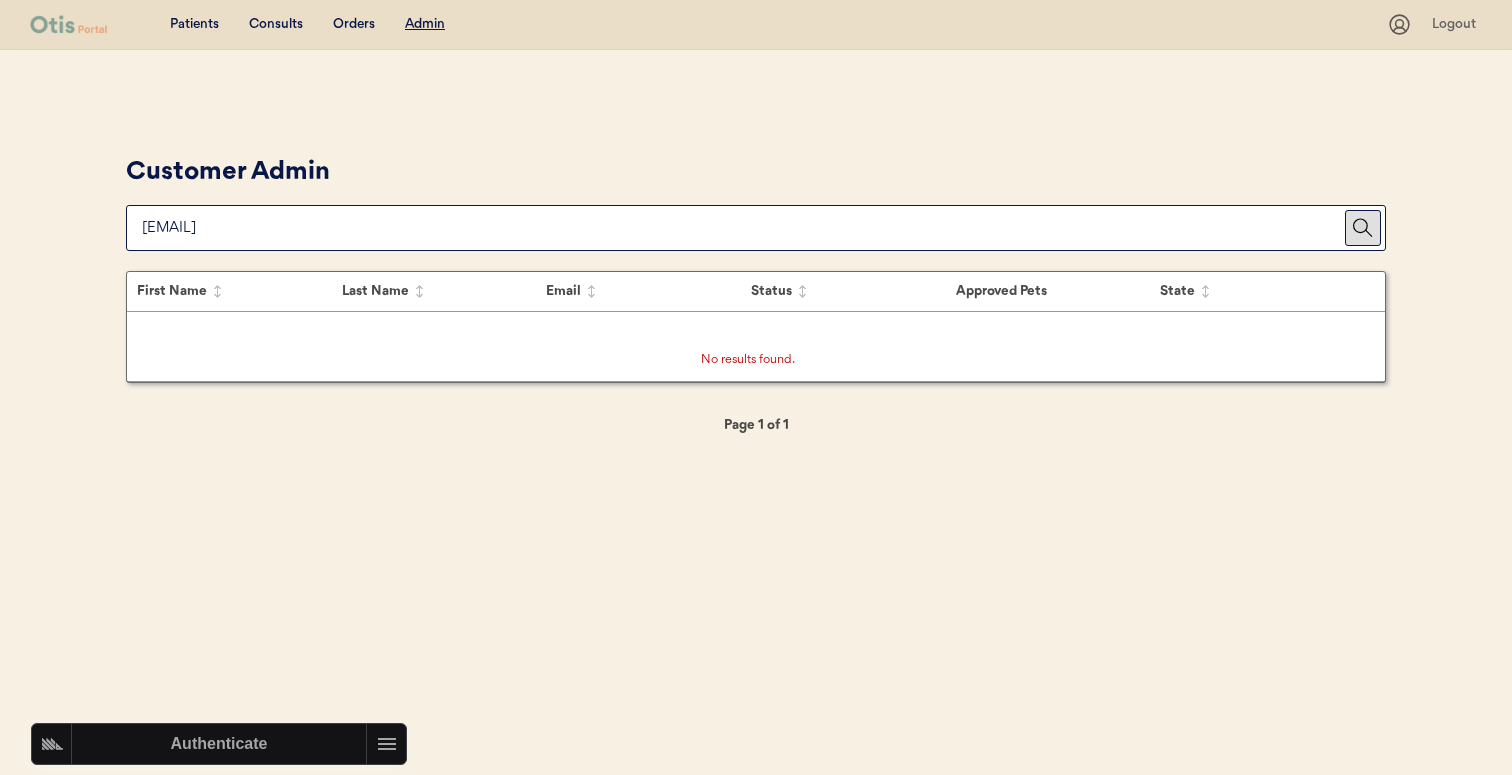 click on "Patients Consults Orders Admin Logout Customer Admin First Name Last Name Email Status Approved Pets State Cindy Carden [EMAIL] 1 VA Terry J, Crighton [EMAIL] 1 AL Sharon Gardner [EMAIL] 3 AL Amy Farren [EMAIL] 1 AL Rosa Chavez [EMAIL] 1 VA Jessica Dean [EMAIL] 4 AL Elizabeth , Mawyer [EMAIL] 1 MO LAUREN HARMAN [EMAIL] 1 NY Bayarmaa Oyunbat [EMAIL] 1 VA Amber L, Madison [EMAIL] 4 NY Jasmine Elmore [EMAIL] 1 AL Yuxuan Dong [EMAIL] 1 NY Velma Mason [EMAIL] 1 VA Trevor Vice [EMAIL] 1 AL Tiffany Tillman [EMAIL] 3 AL Ashley , Spencer,  [EMAIL] 1 VA Taylor Lefebvre [EMAIL] 1 VA Justin P, Ratti [EMAIL] 1 PA Ashley Morrison [EMAIL] active 4 AL Tanya Hostetter [EMAIL] 2 PA Ryan Setzer [EMAIL]" at bounding box center (756, 387) 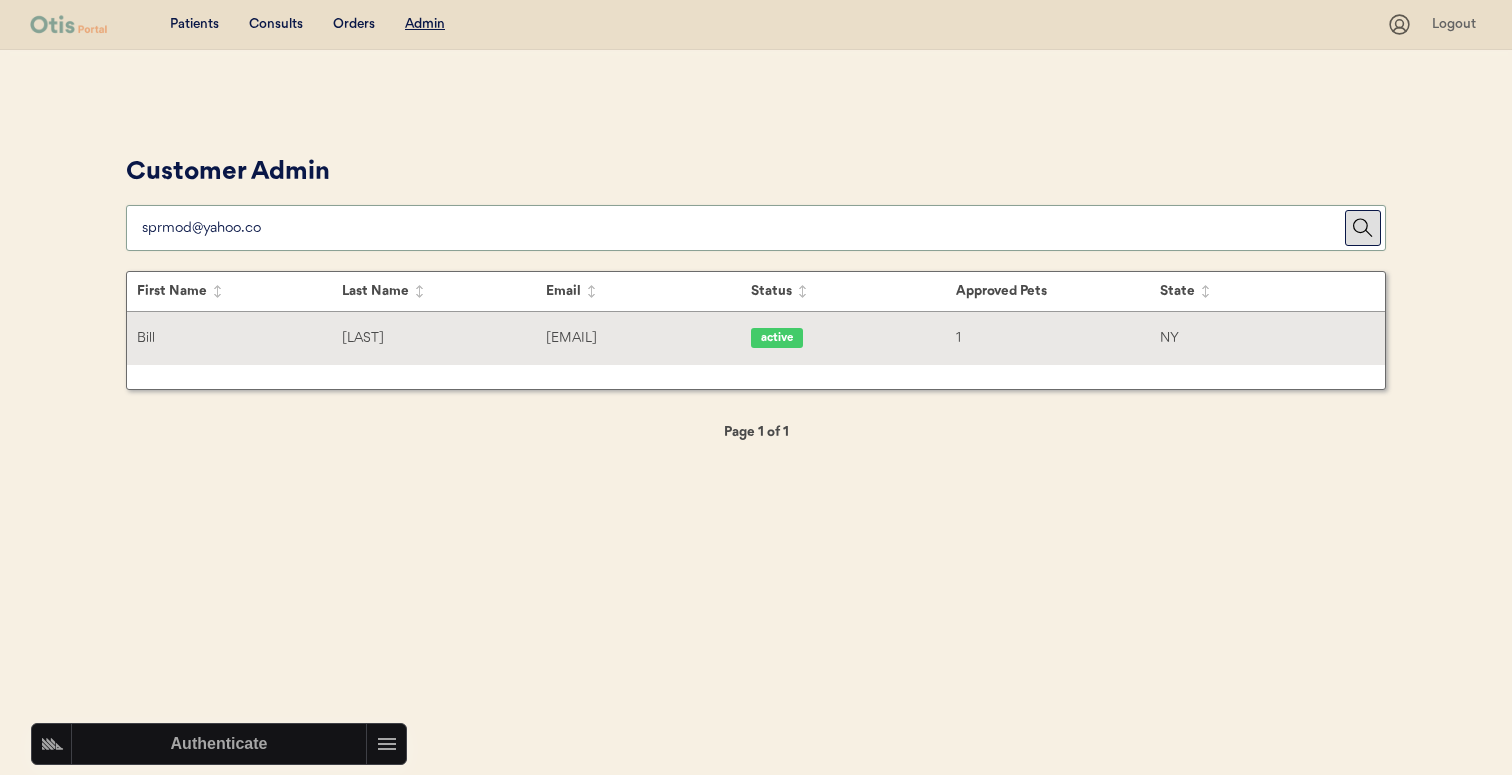 click on "[LAST]" at bounding box center [444, 338] 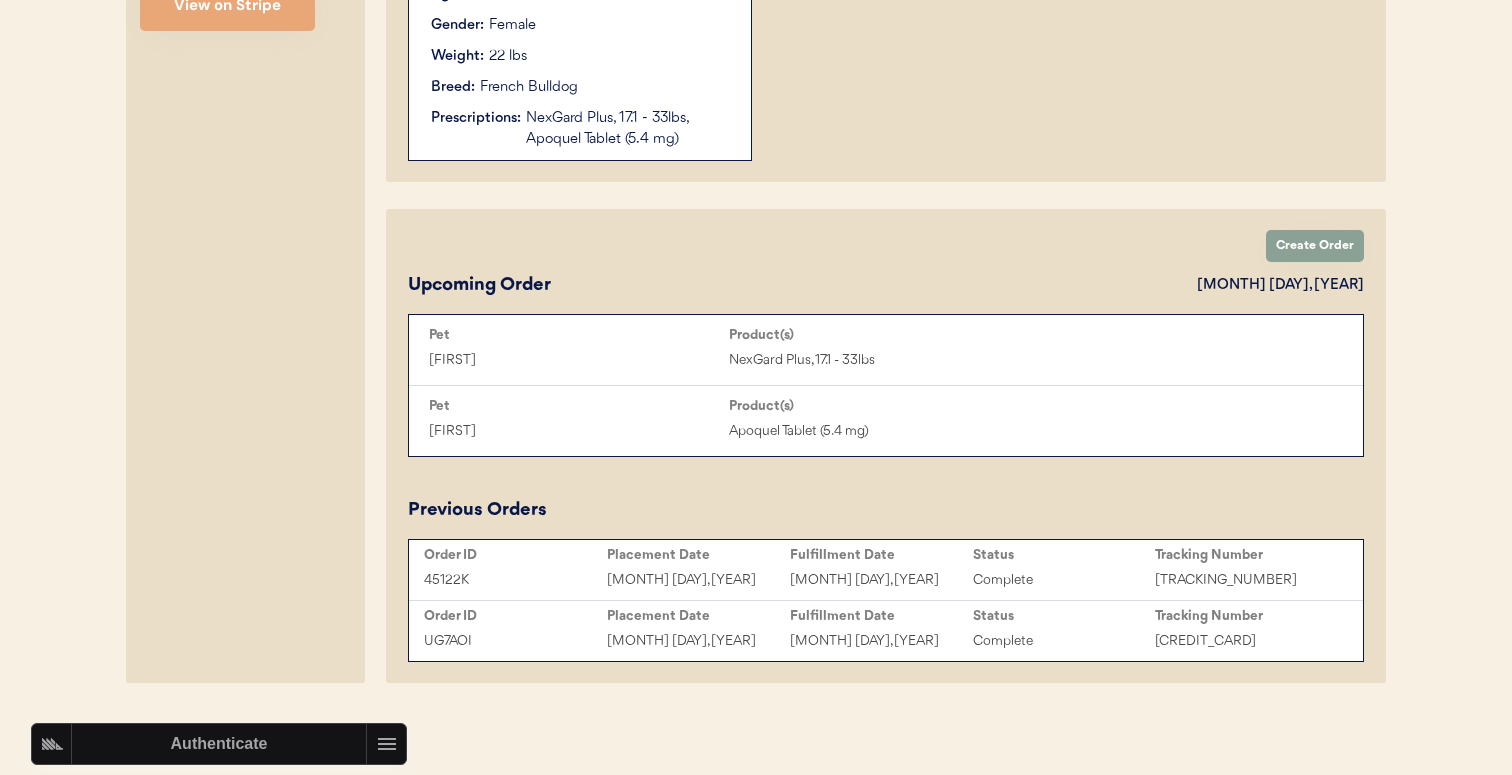scroll, scrollTop: 0, scrollLeft: 0, axis: both 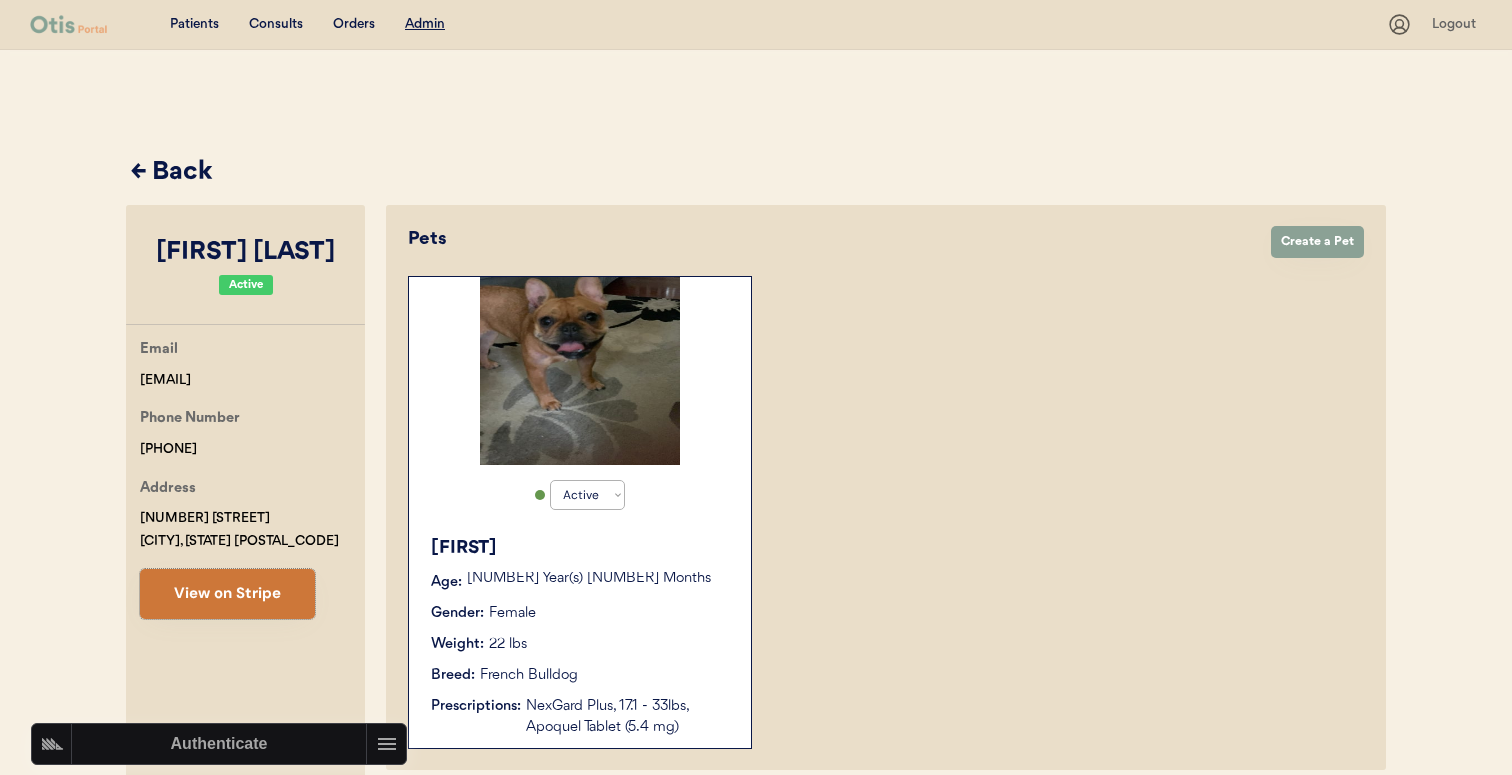 click on "View on Stripe" at bounding box center [227, 594] 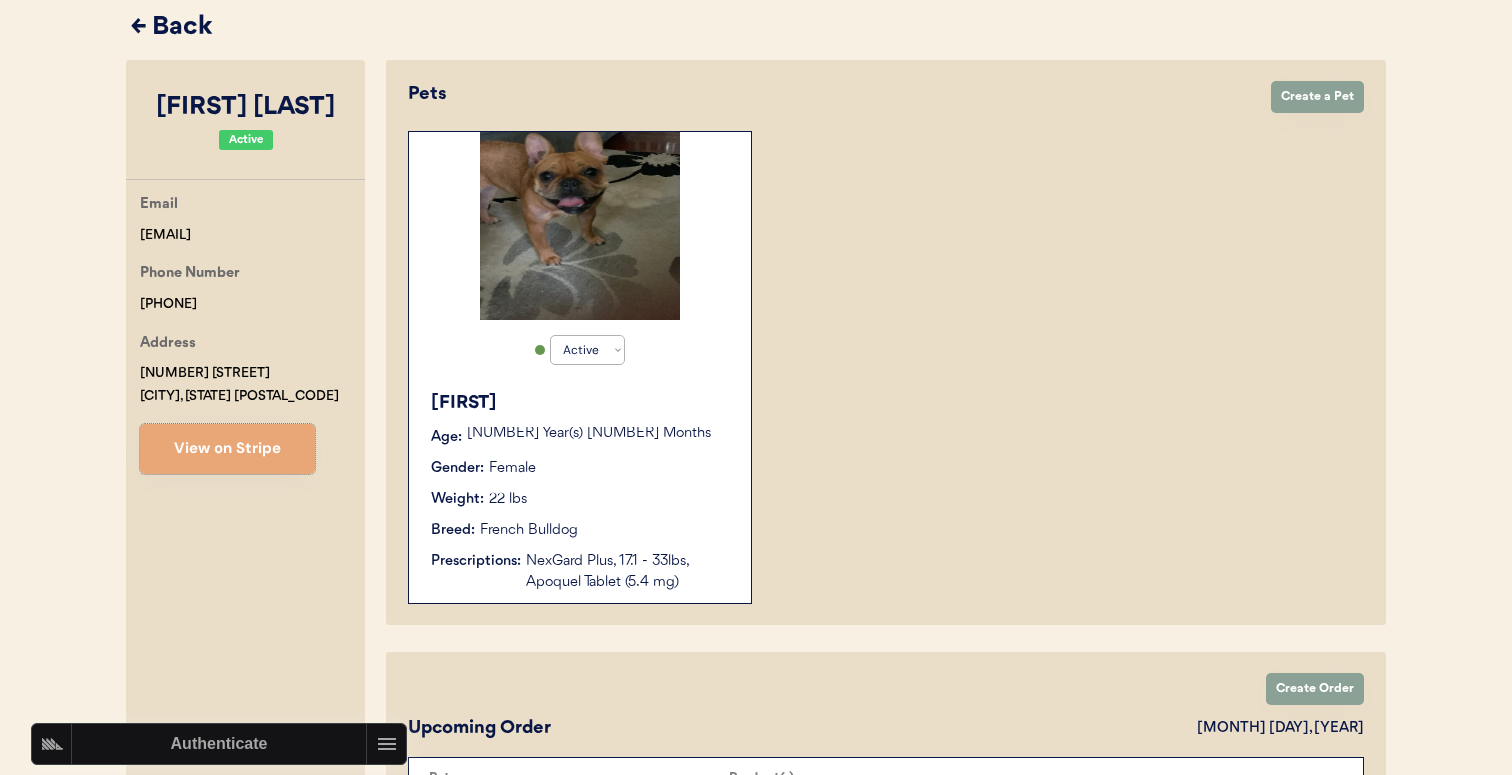 scroll, scrollTop: 139, scrollLeft: 0, axis: vertical 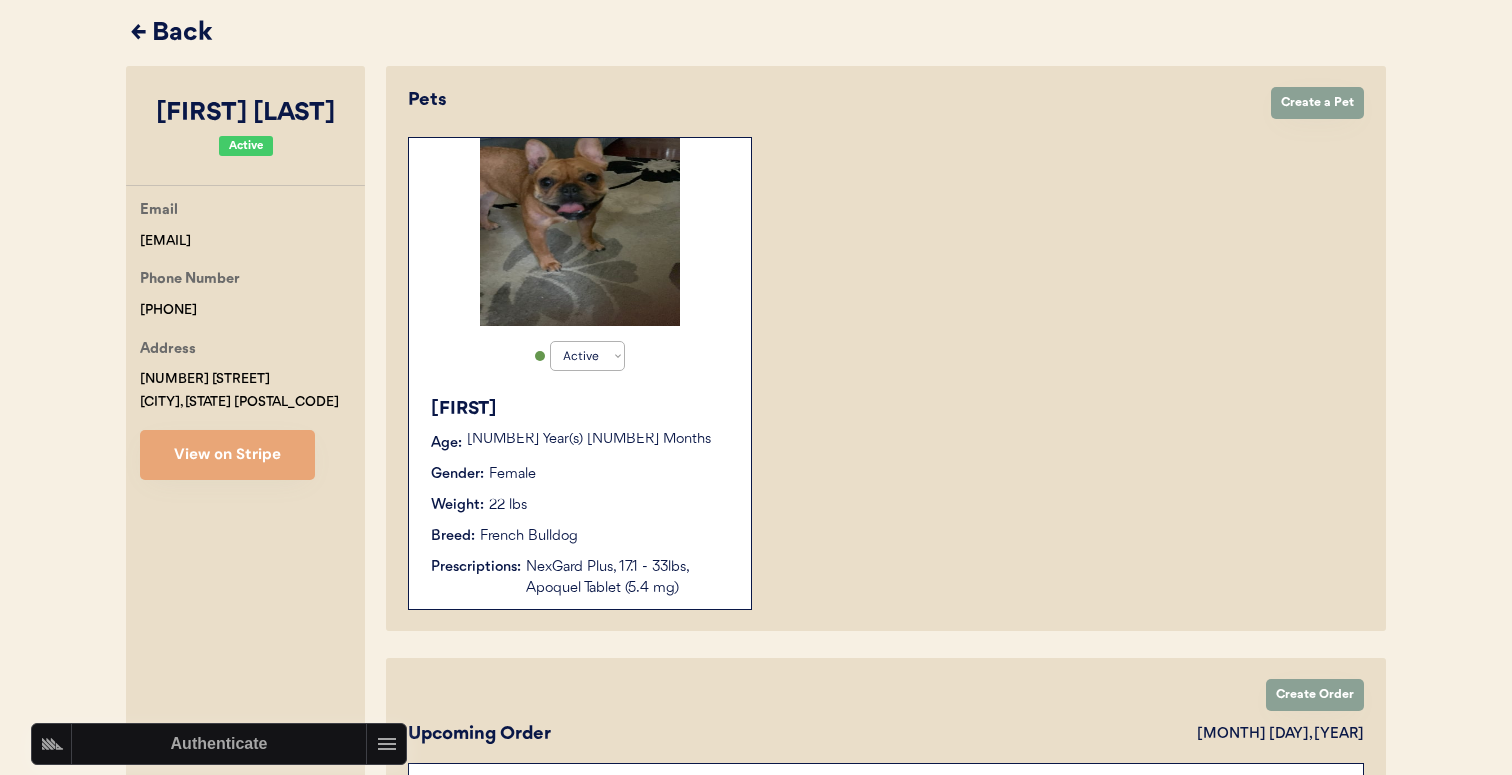 click on "← Back" at bounding box center (758, 34) 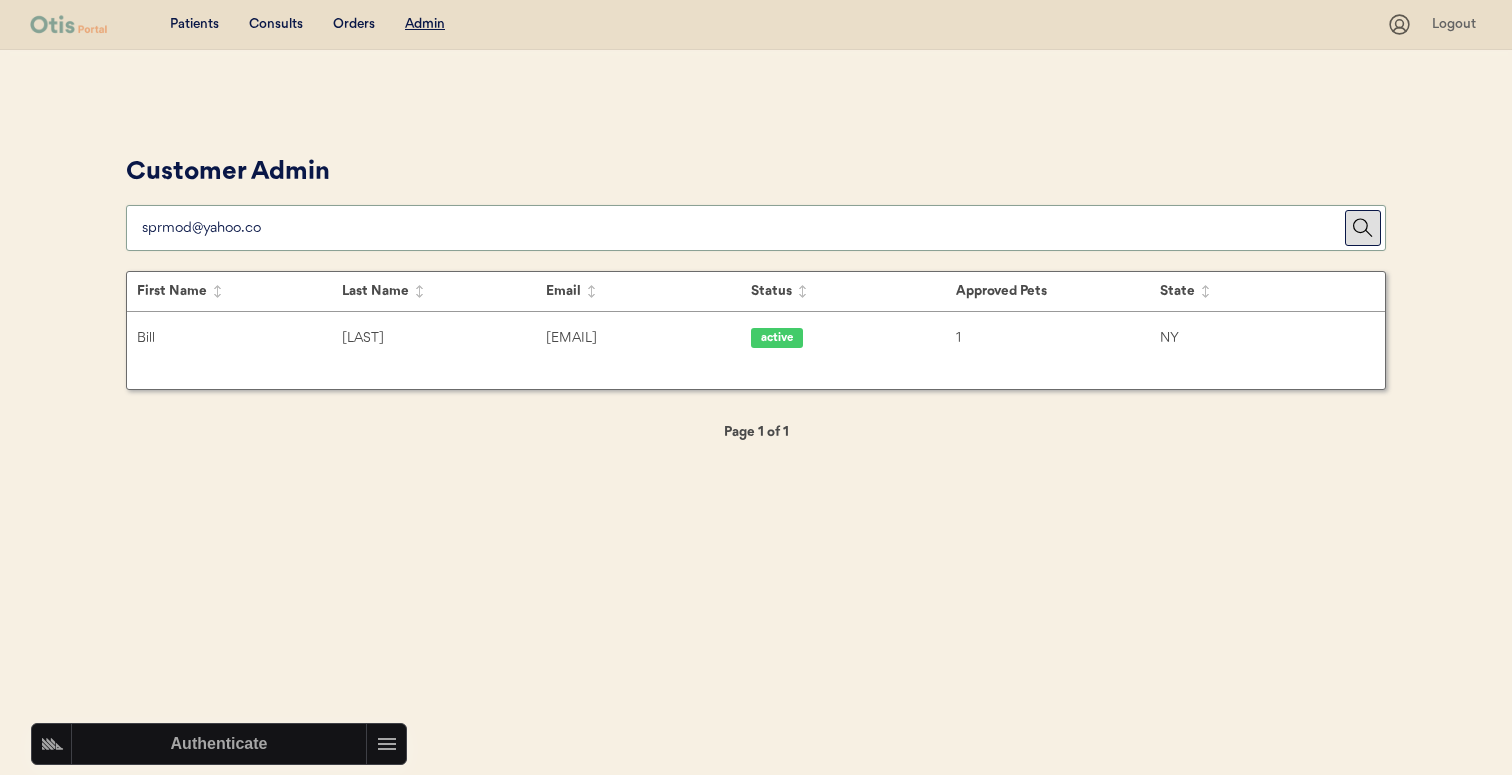 click at bounding box center [743, 228] 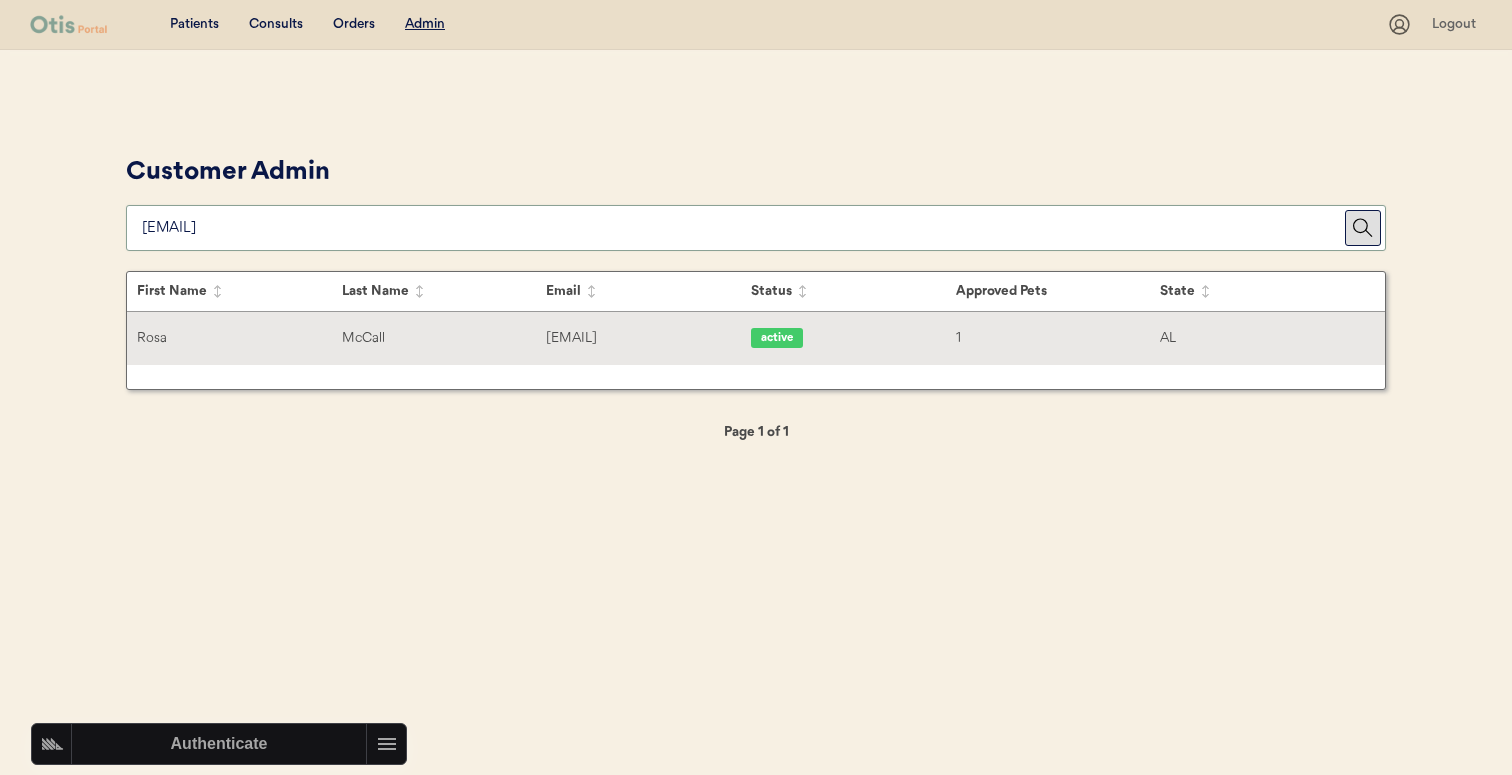 type on "[EMAIL]" 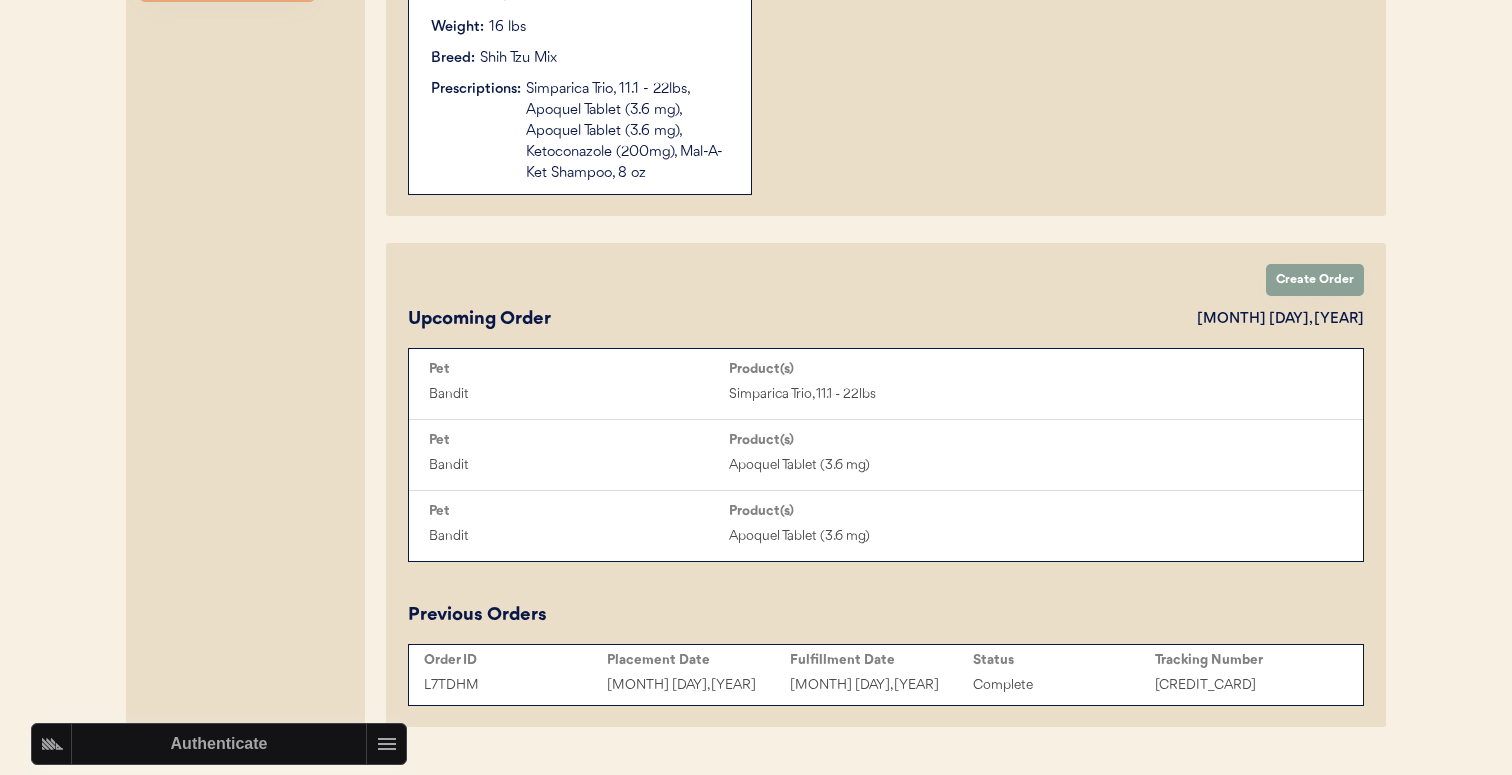 scroll, scrollTop: 608, scrollLeft: 0, axis: vertical 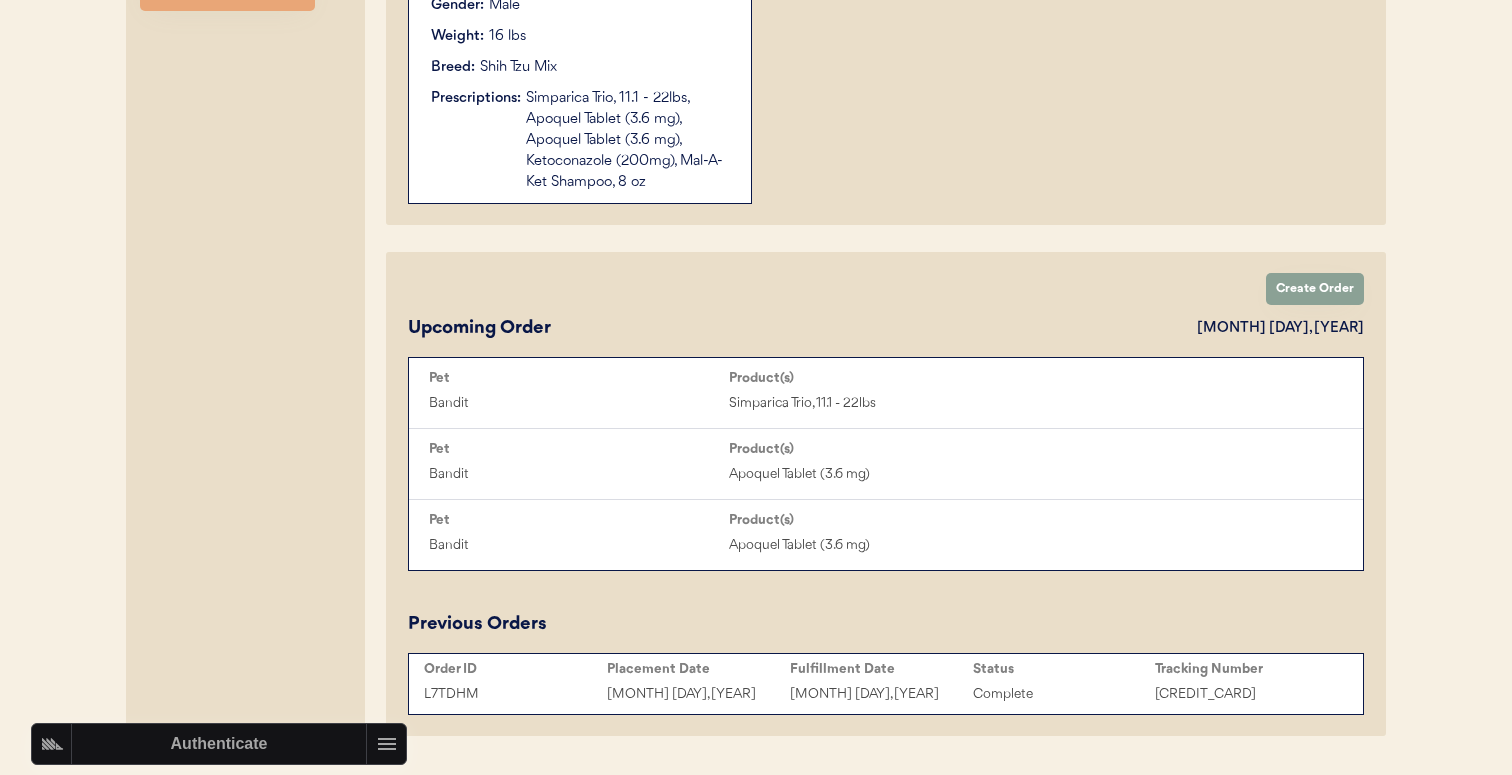 click on "Prescriptions: Simparica Trio, 11.1 - 22lbs, Apoquel Tablet (3.6 mg), Apoquel Tablet (3.6 mg), Ketoconazole (200mg), Mal-A-Ket Shampoo, 8 oz" at bounding box center (581, 140) 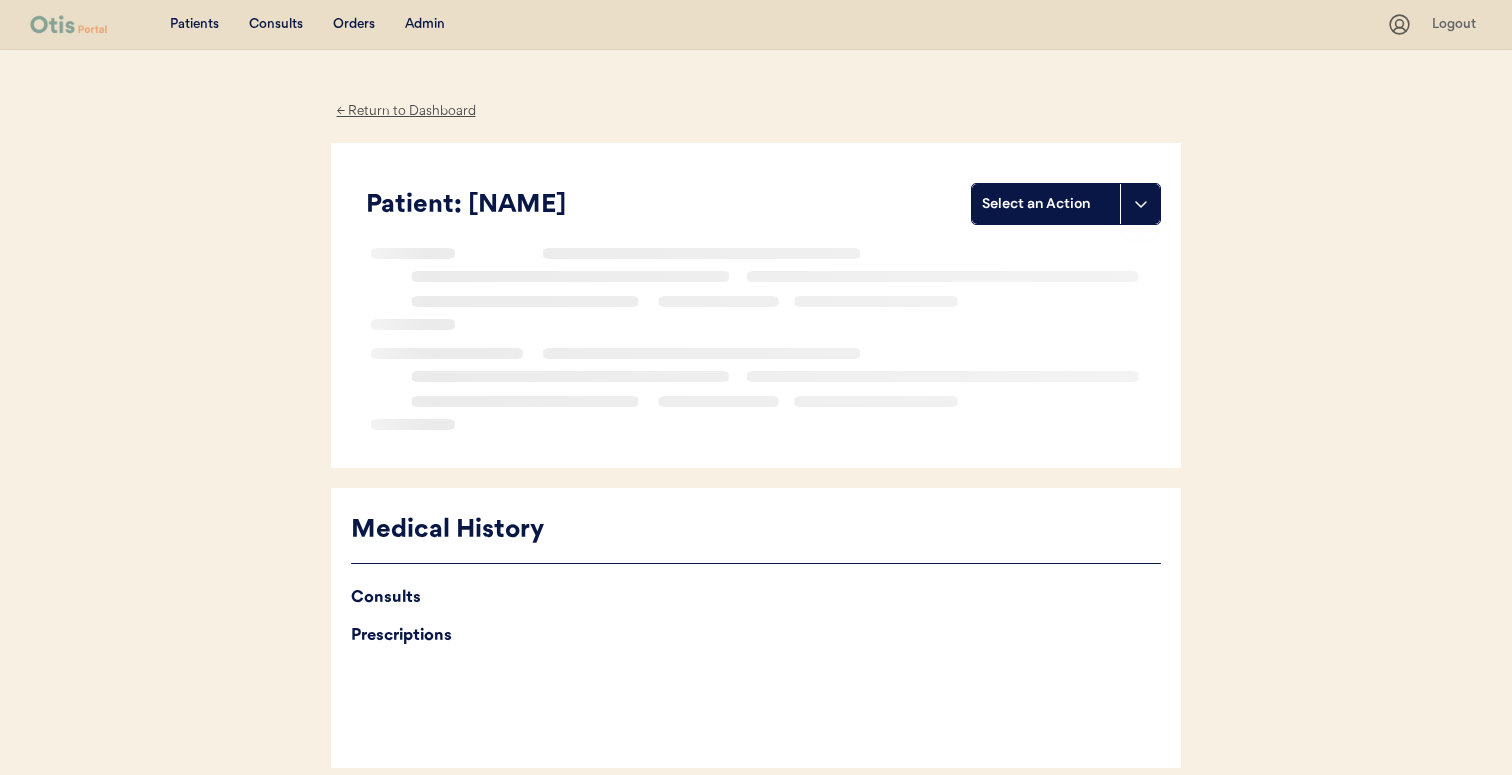 scroll, scrollTop: 0, scrollLeft: 0, axis: both 